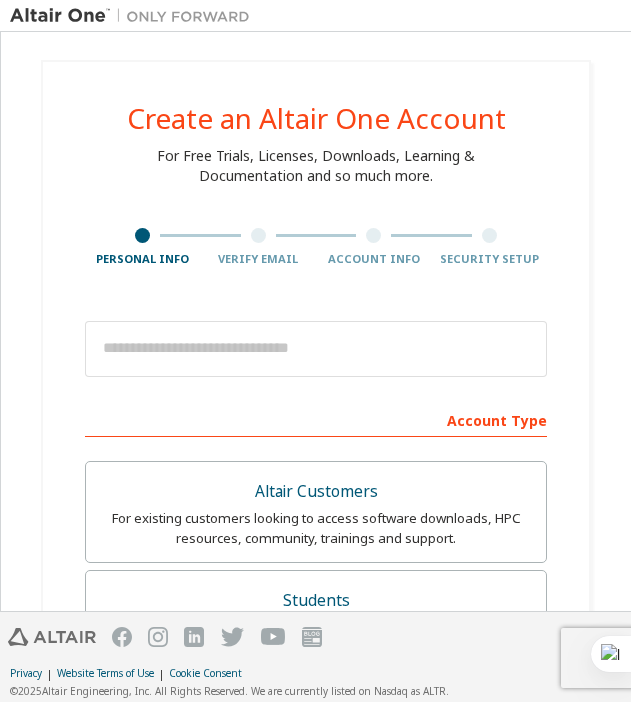 scroll, scrollTop: 0, scrollLeft: 0, axis: both 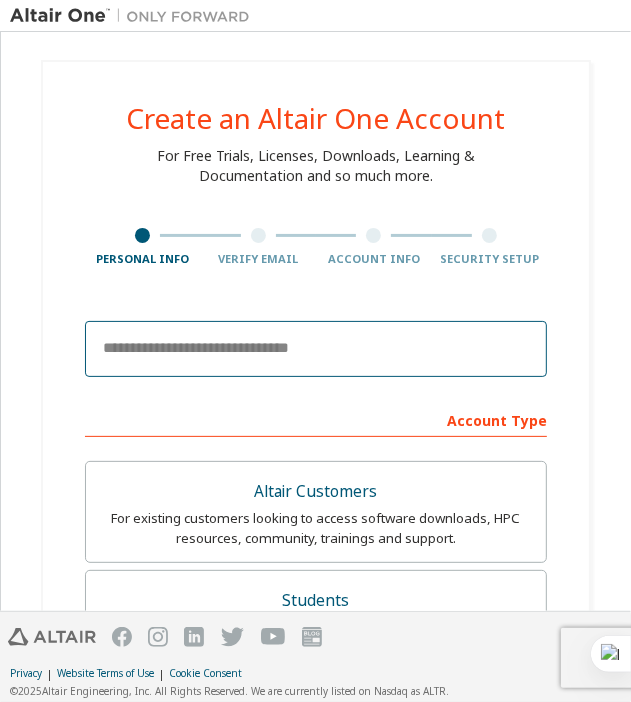 click at bounding box center [316, 349] 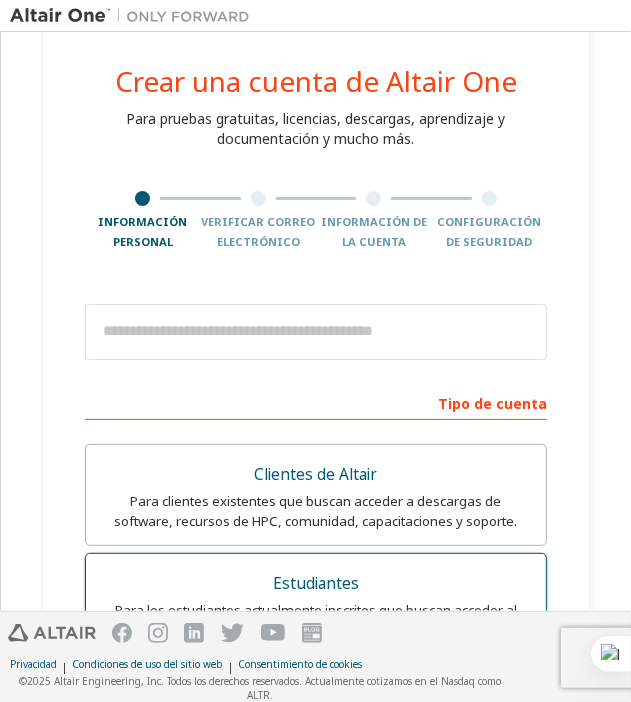 scroll, scrollTop: 0, scrollLeft: 0, axis: both 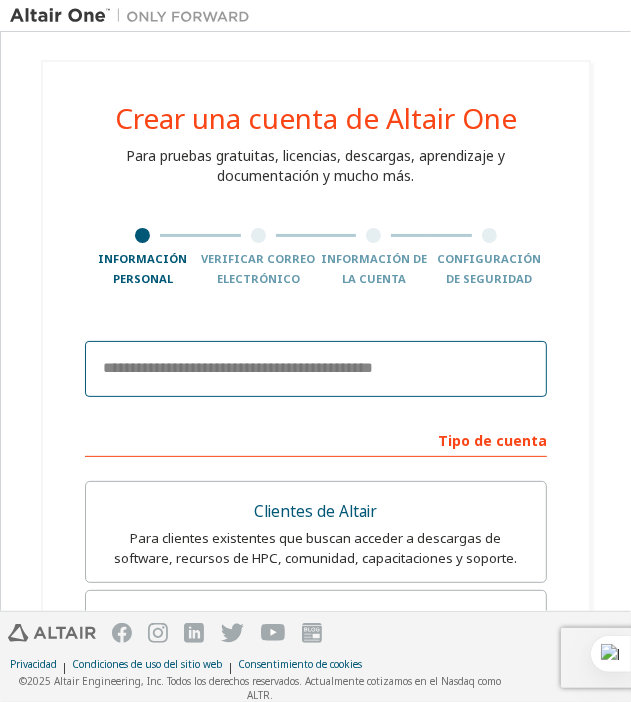 click at bounding box center [316, 369] 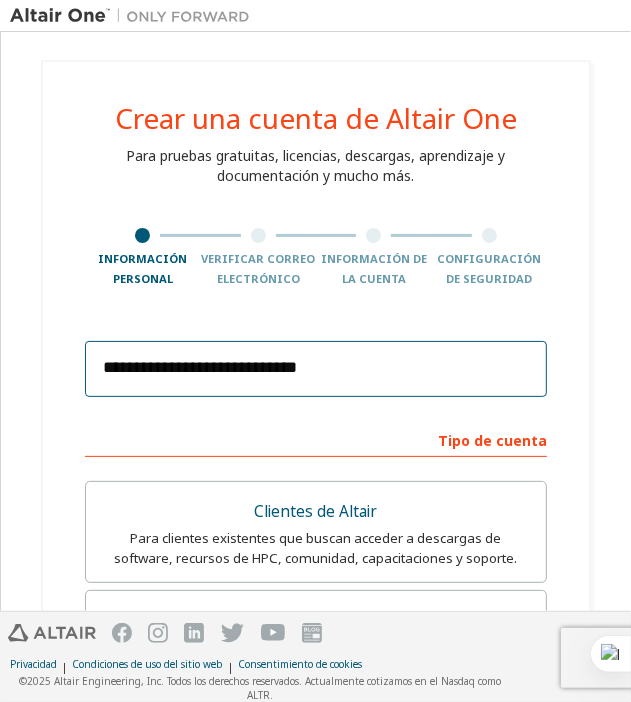 type on "*********" 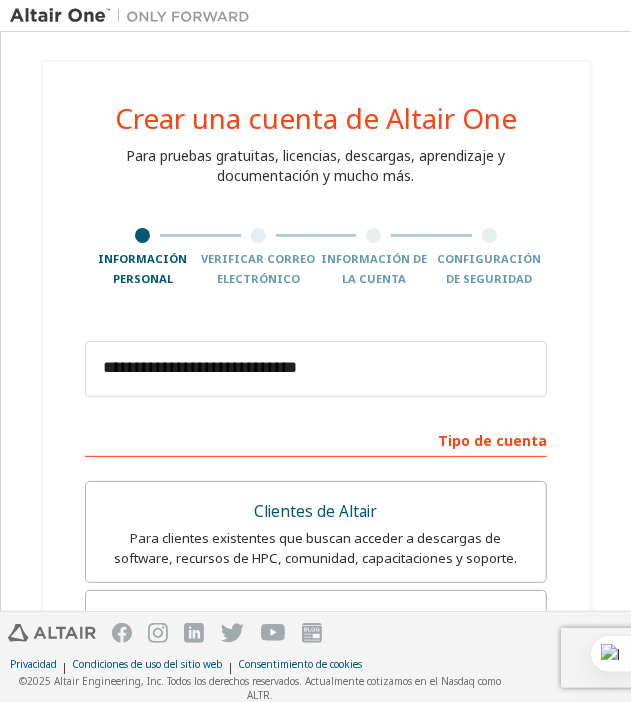 type on "********" 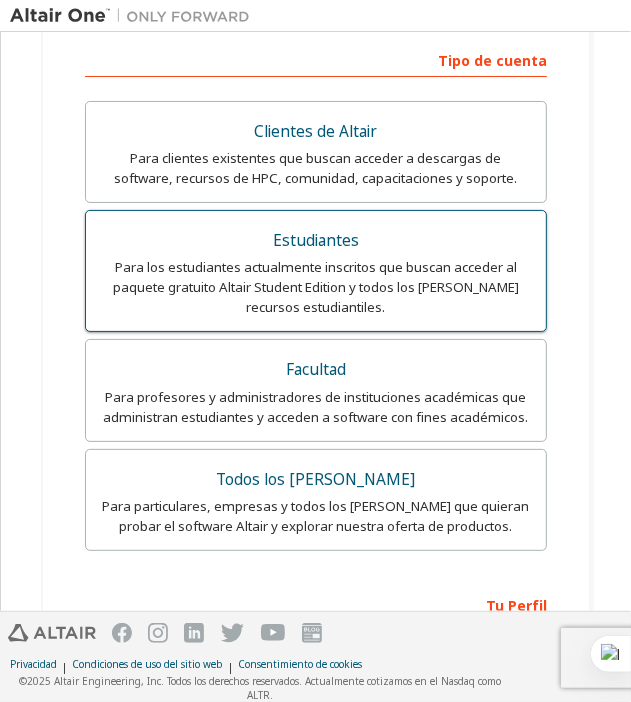 scroll, scrollTop: 400, scrollLeft: 0, axis: vertical 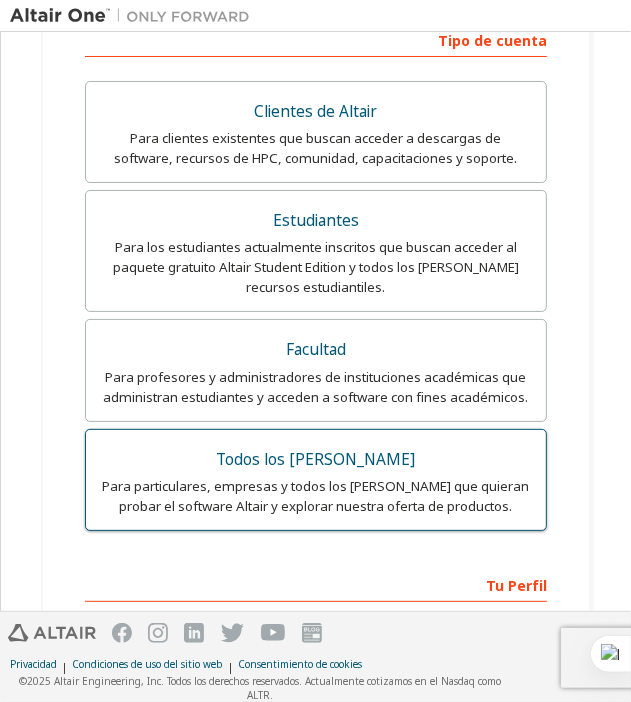 click on "Todos los demás" at bounding box center [316, 460] 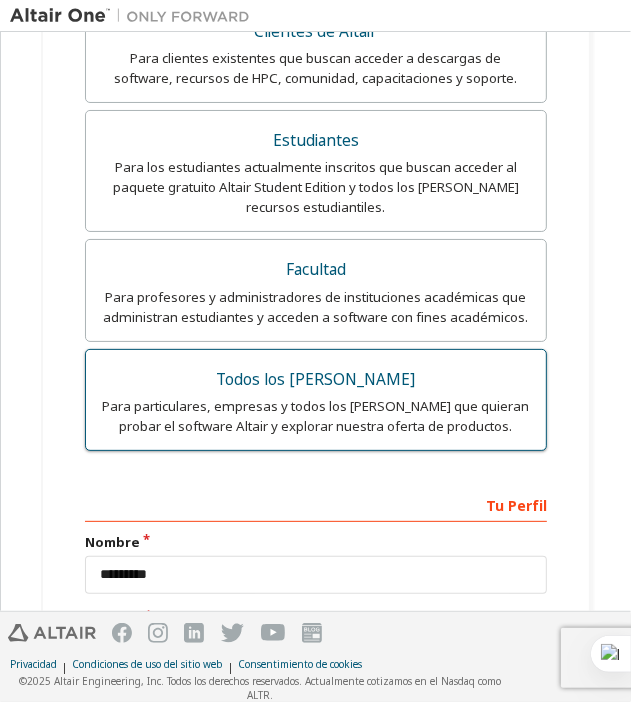 scroll, scrollTop: 766, scrollLeft: 0, axis: vertical 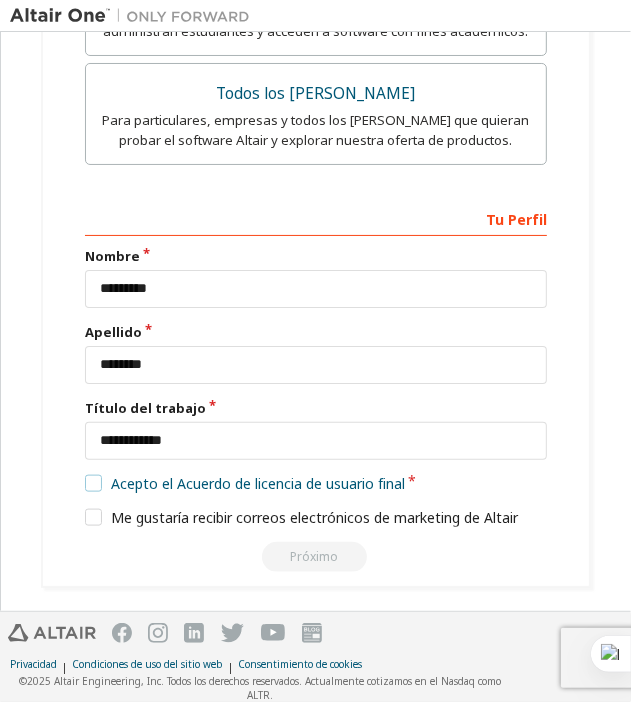 click on "Acepto el Acuerdo de licencia de usuario final" at bounding box center (245, 483) 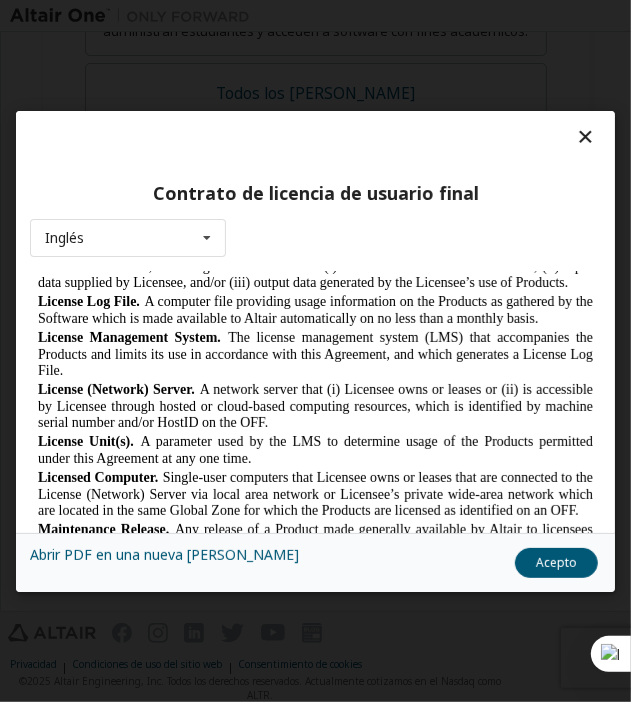 scroll, scrollTop: 1800, scrollLeft: 0, axis: vertical 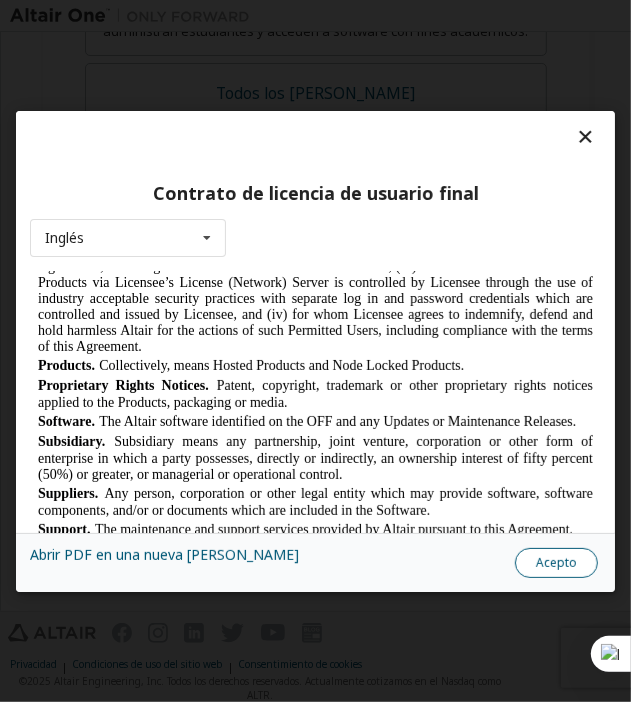 click on "Acepto" at bounding box center (556, 562) 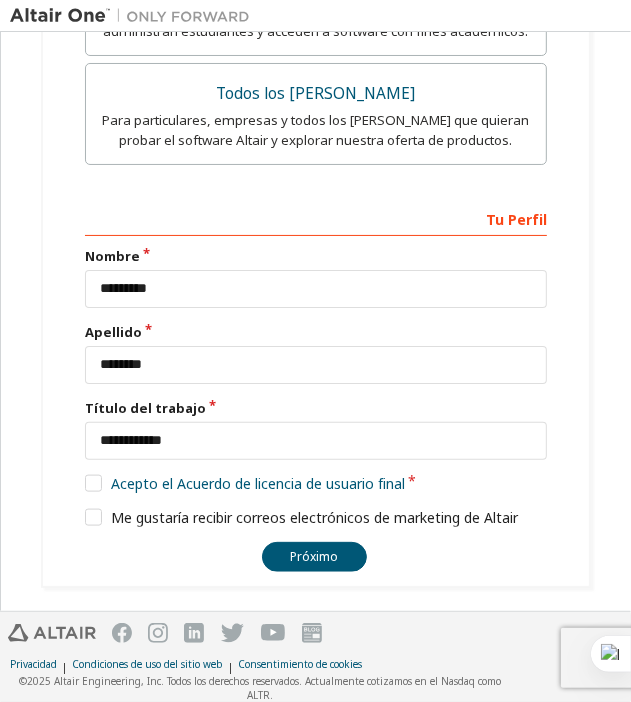scroll, scrollTop: 266, scrollLeft: 0, axis: vertical 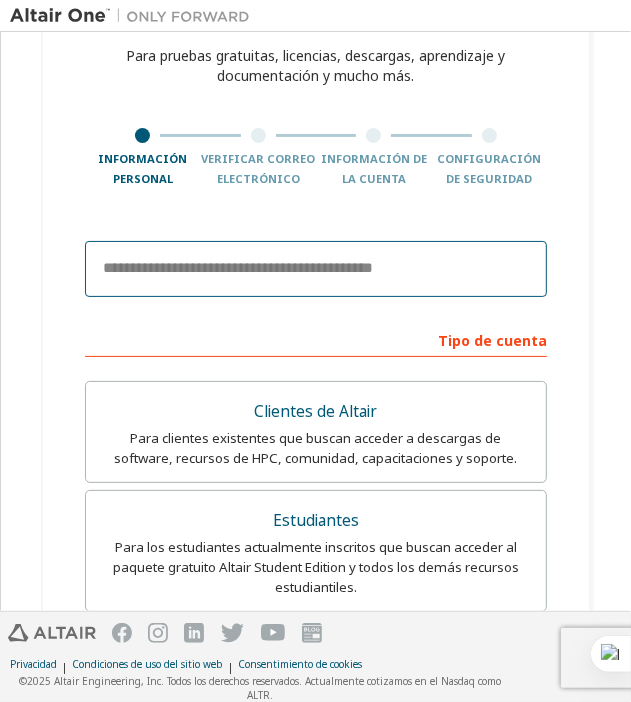 click at bounding box center (316, 269) 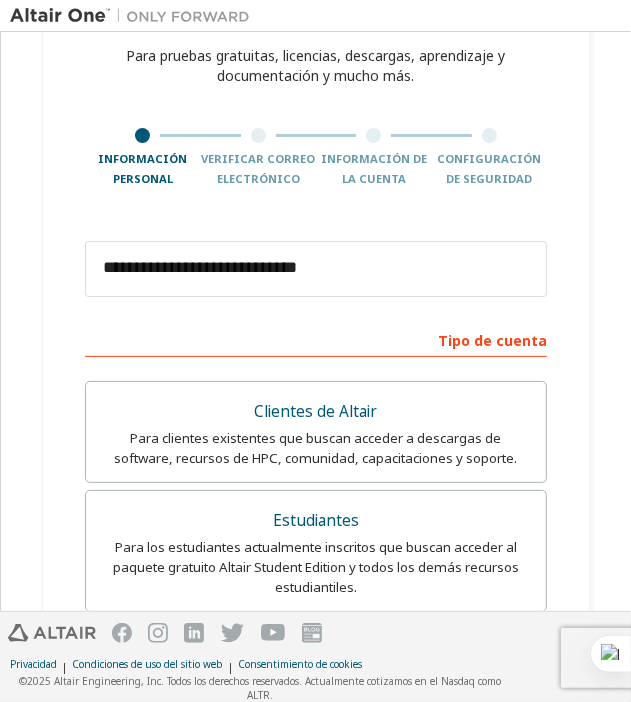 type on "*********" 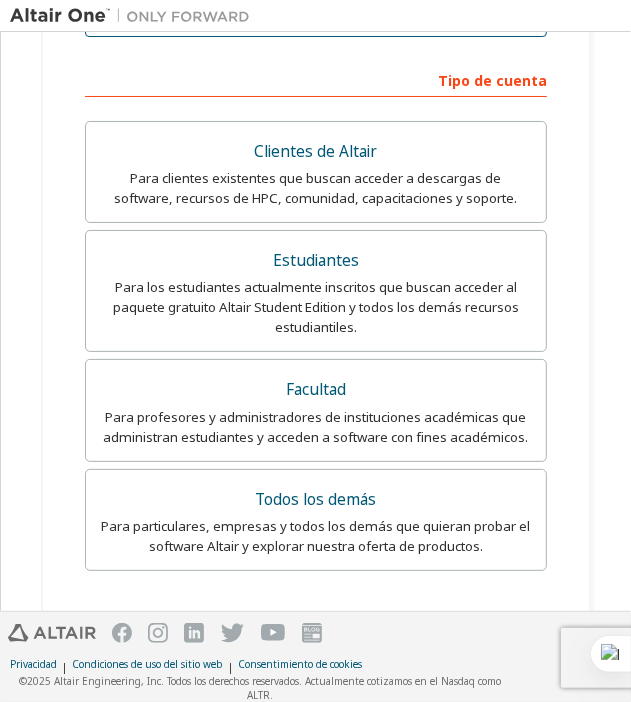 scroll, scrollTop: 400, scrollLeft: 0, axis: vertical 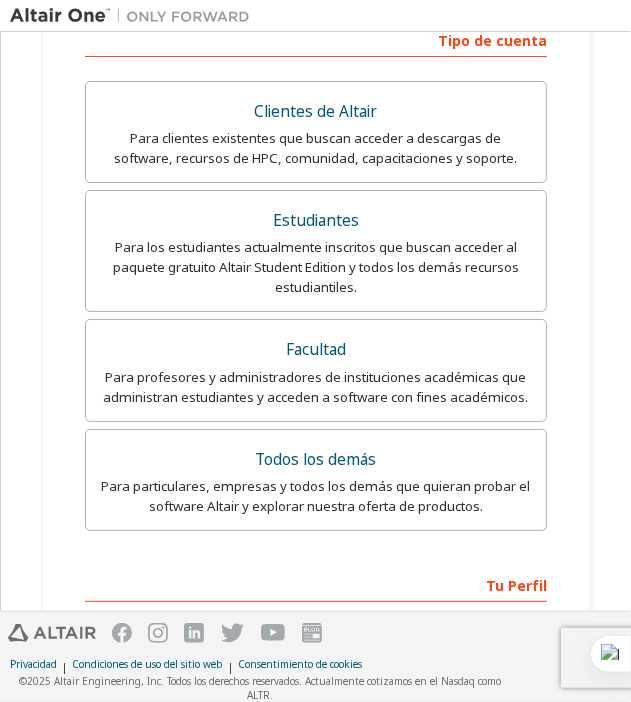 click on "**********" at bounding box center [316, 307] 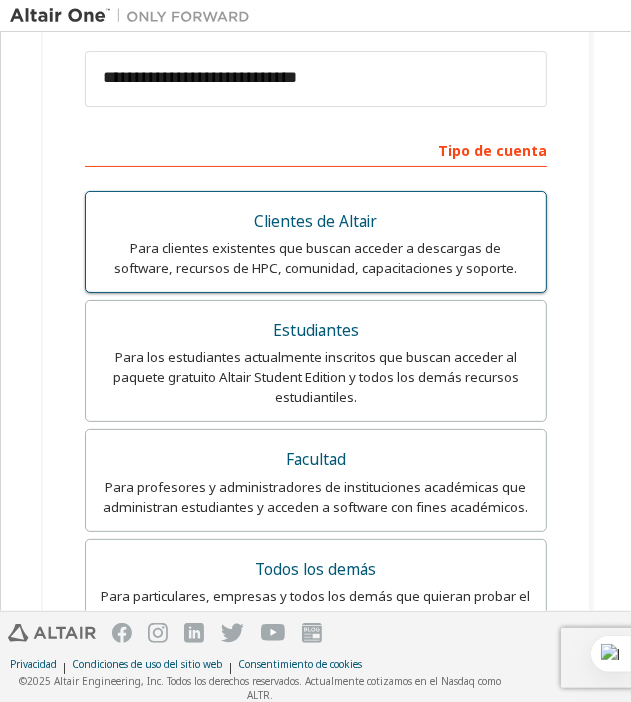 scroll, scrollTop: 300, scrollLeft: 0, axis: vertical 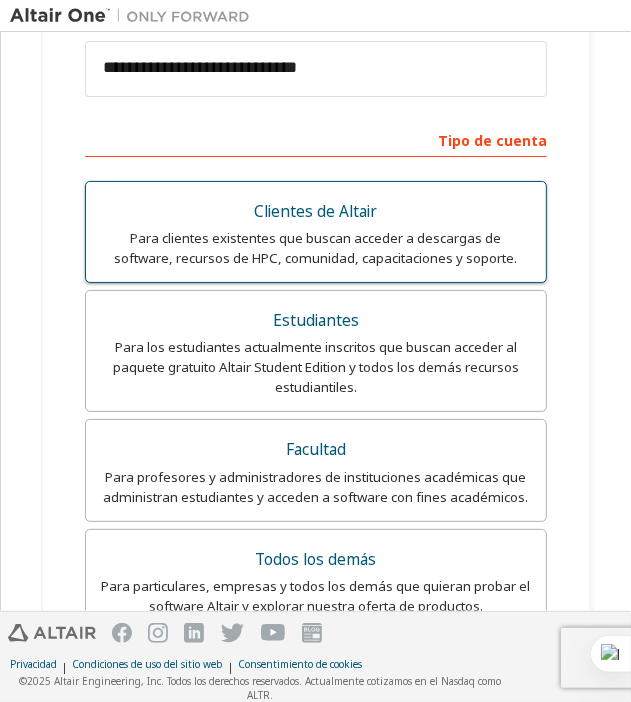 click on "Para clientes existentes que buscan acceder a descargas de software, recursos de HPC, comunidad, capacitaciones y soporte." at bounding box center (316, 248) 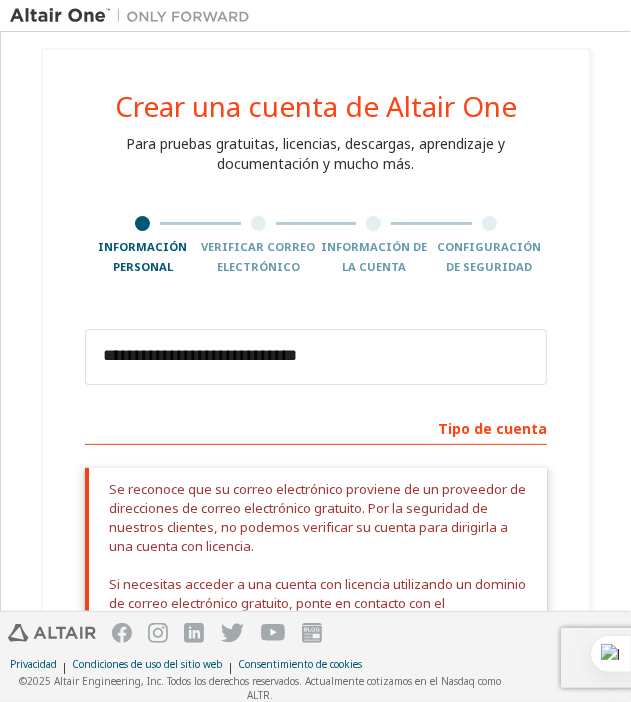 scroll, scrollTop: 0, scrollLeft: 0, axis: both 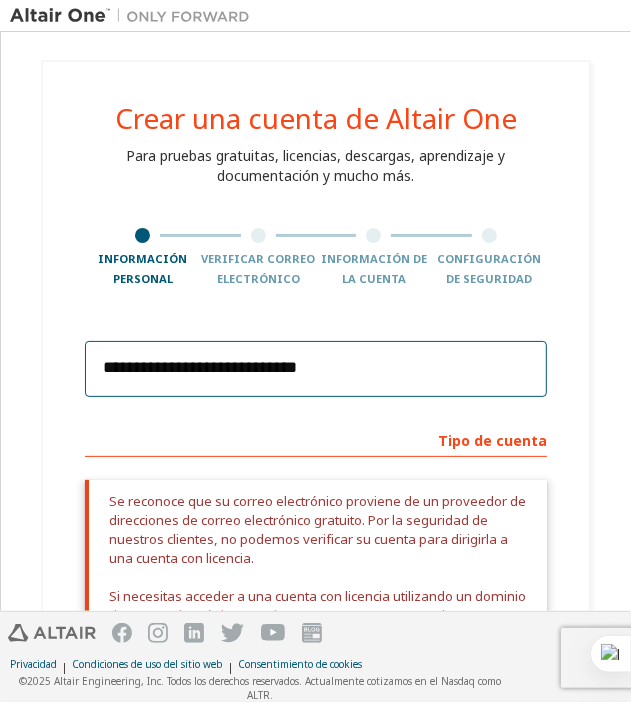drag, startPoint x: 320, startPoint y: 373, endPoint x: 77, endPoint y: 367, distance: 243.07407 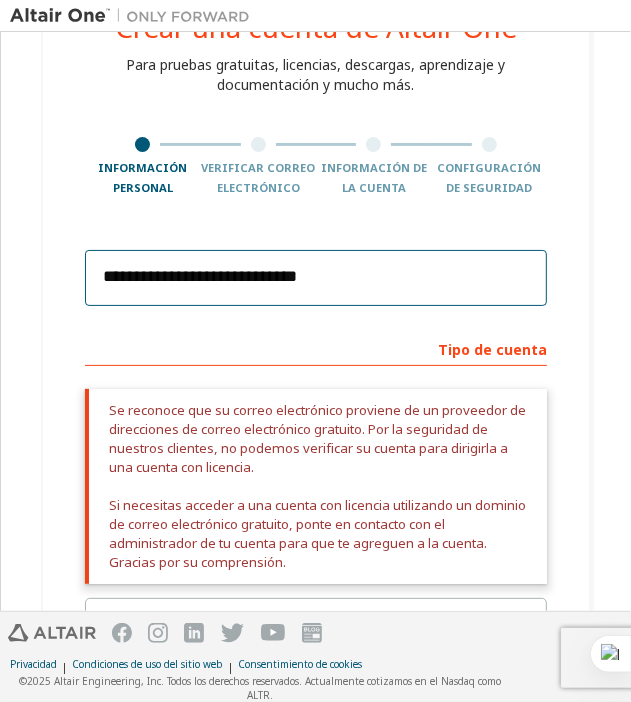 scroll, scrollTop: 100, scrollLeft: 0, axis: vertical 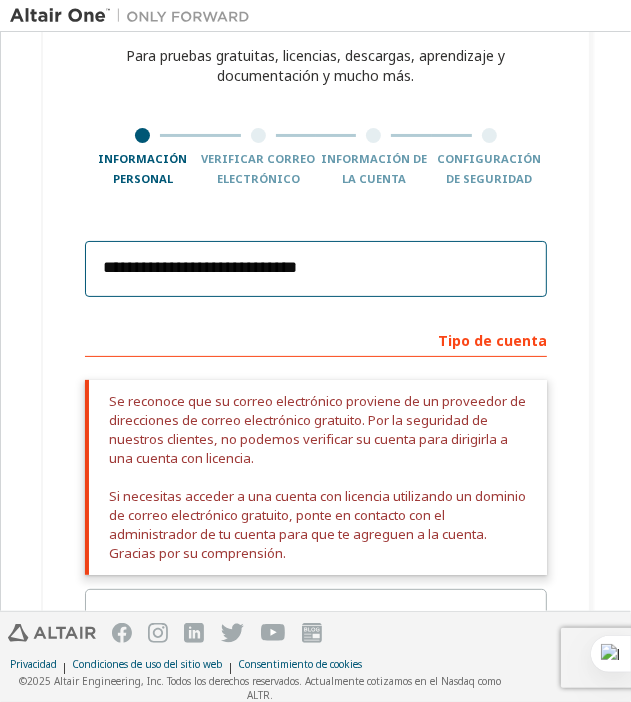 drag, startPoint x: 343, startPoint y: 273, endPoint x: 78, endPoint y: 273, distance: 265 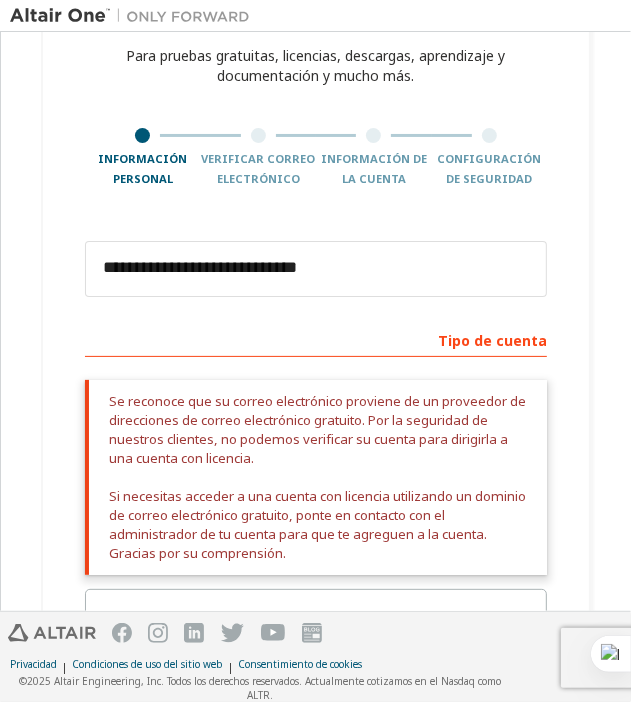 click on "**********" at bounding box center [316, 698] 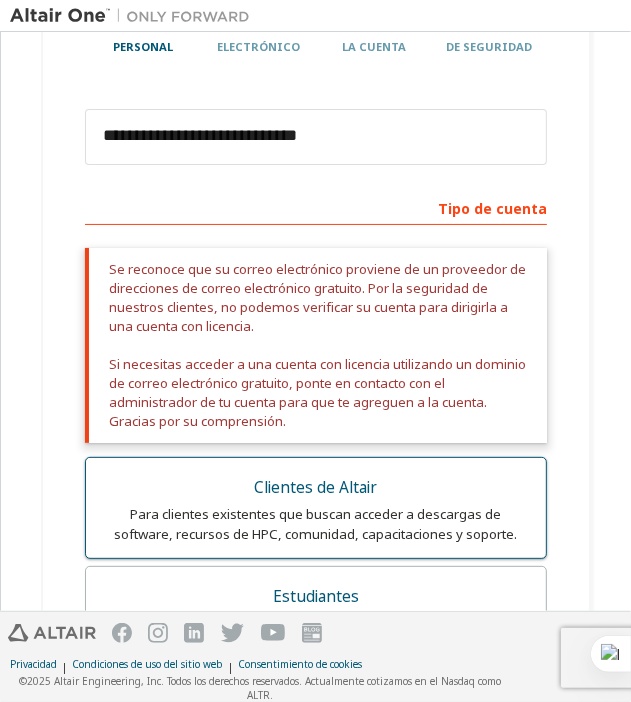 scroll, scrollTop: 252, scrollLeft: 0, axis: vertical 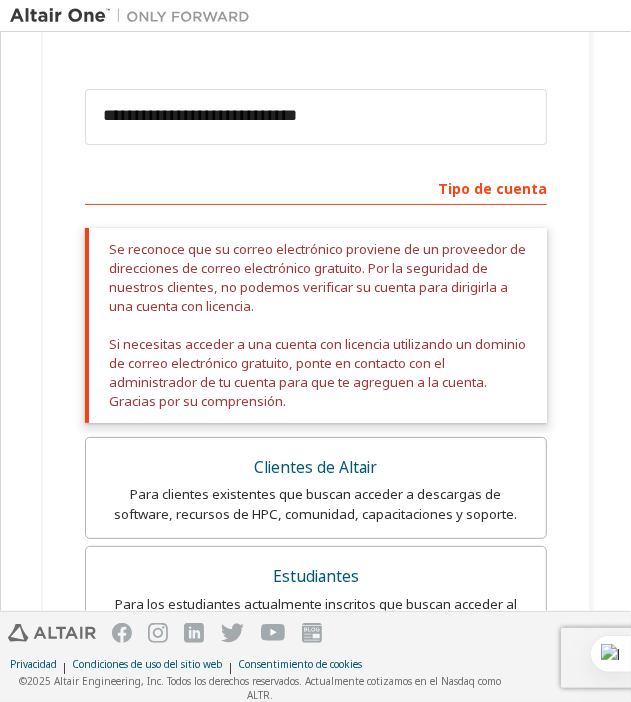click on "**********" at bounding box center (316, 546) 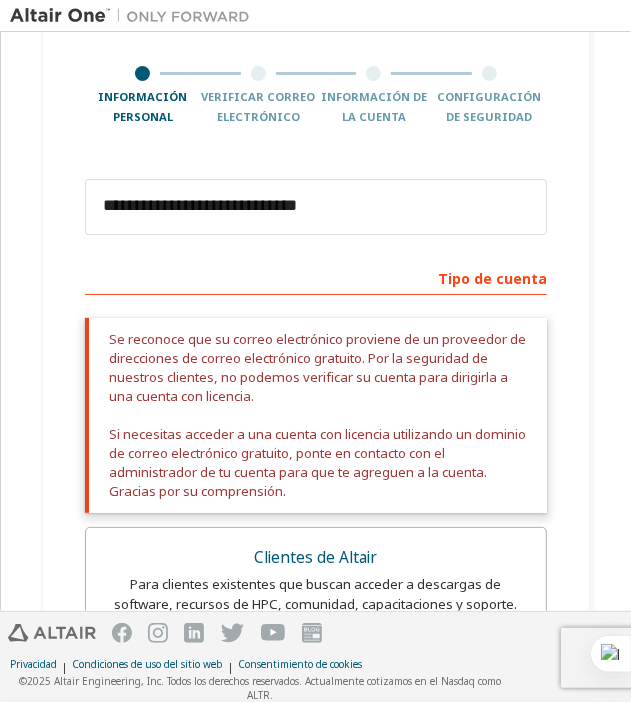 scroll, scrollTop: 0, scrollLeft: 0, axis: both 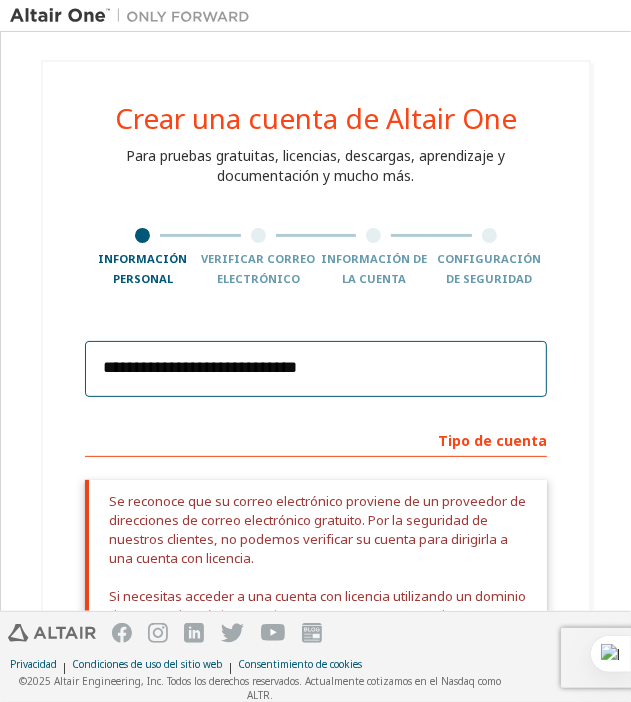 drag, startPoint x: 336, startPoint y: 371, endPoint x: 6, endPoint y: 360, distance: 330.1833 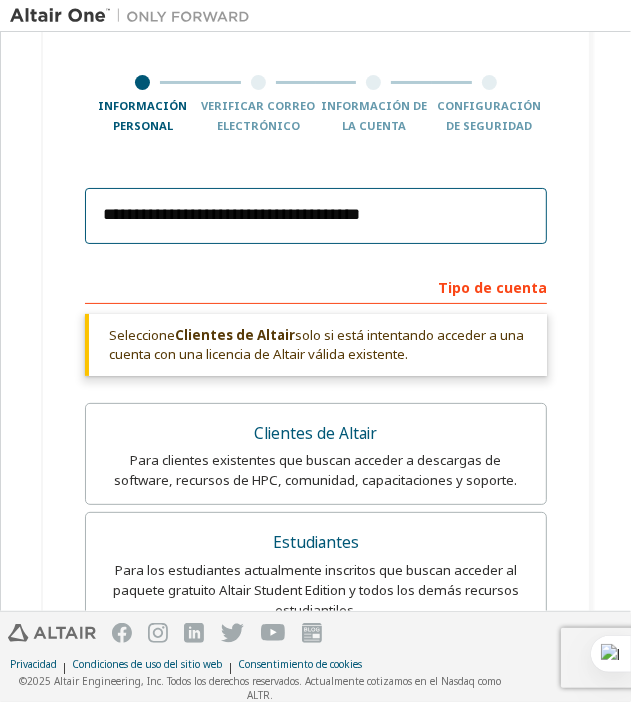 scroll, scrollTop: 300, scrollLeft: 0, axis: vertical 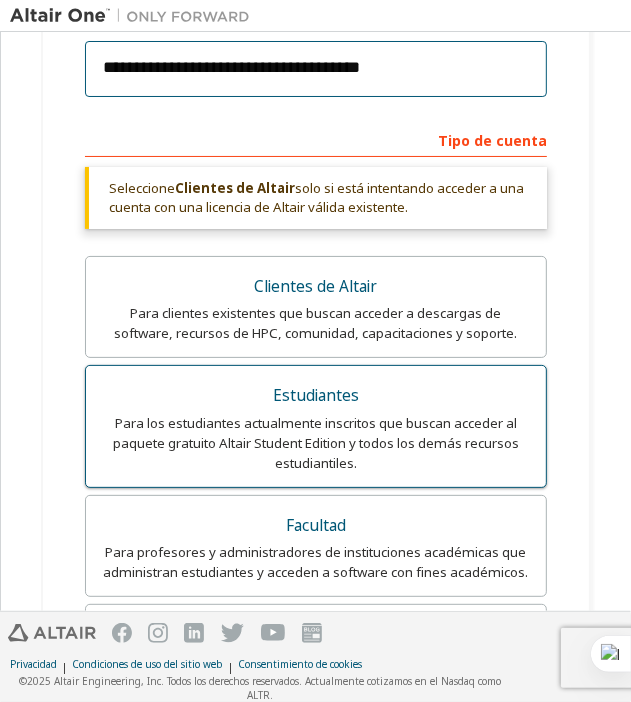 type on "**********" 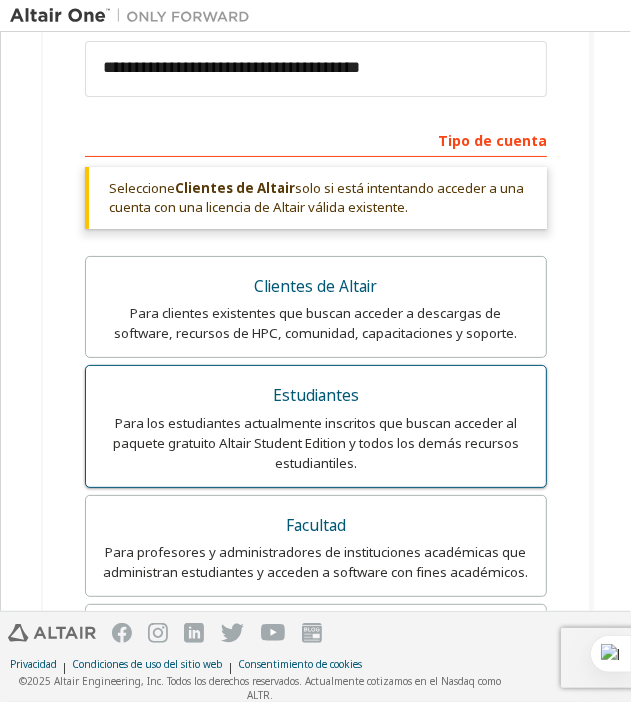 click on "Para los estudiantes actualmente inscritos que buscan acceder al paquete gratuito Altair Student Edition y todos los demás recursos estudiantiles." at bounding box center (316, 443) 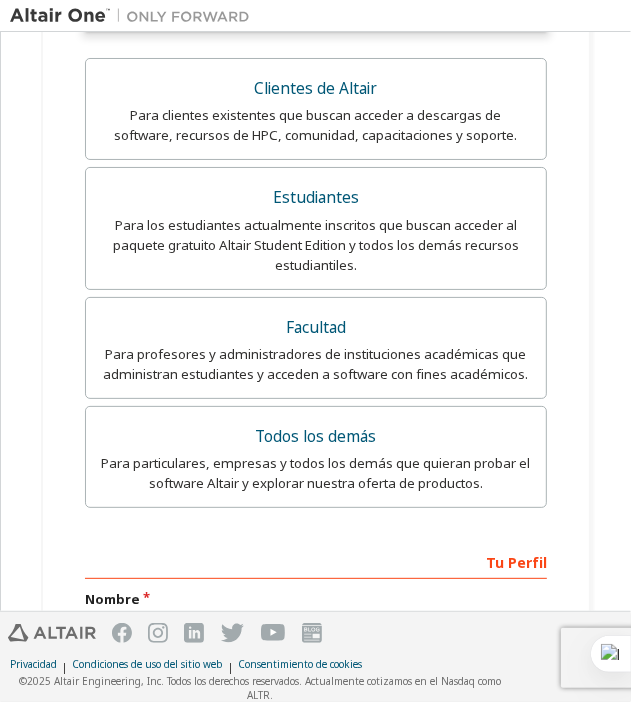 scroll, scrollTop: 600, scrollLeft: 0, axis: vertical 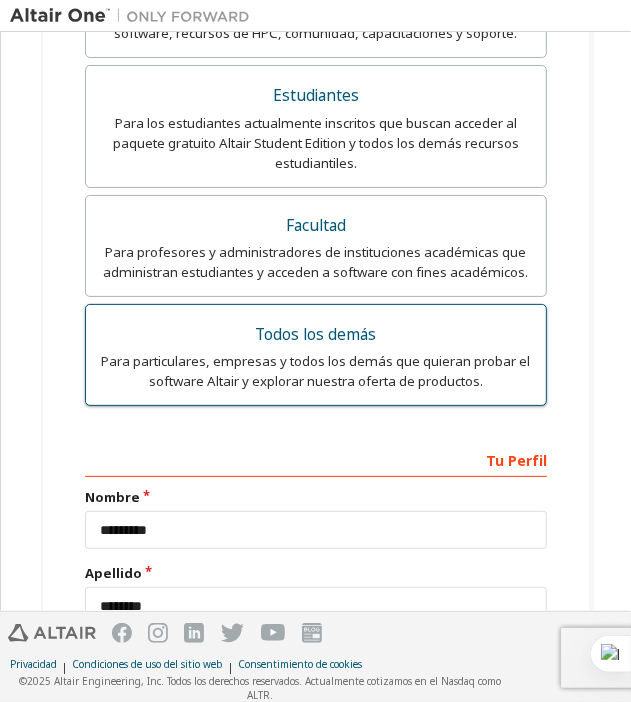 click on "Para particulares, empresas y todos los demás que quieran probar el software Altair y explorar nuestra oferta de productos." at bounding box center [316, 371] 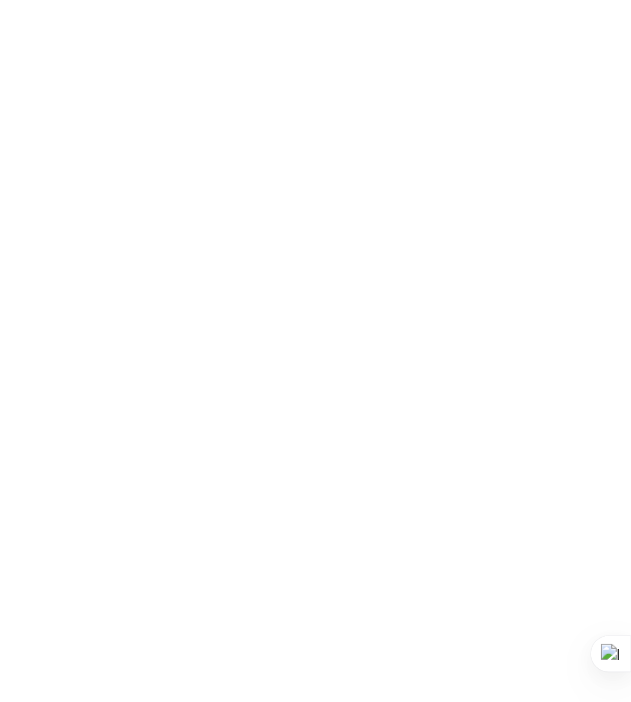click at bounding box center (315, 351) 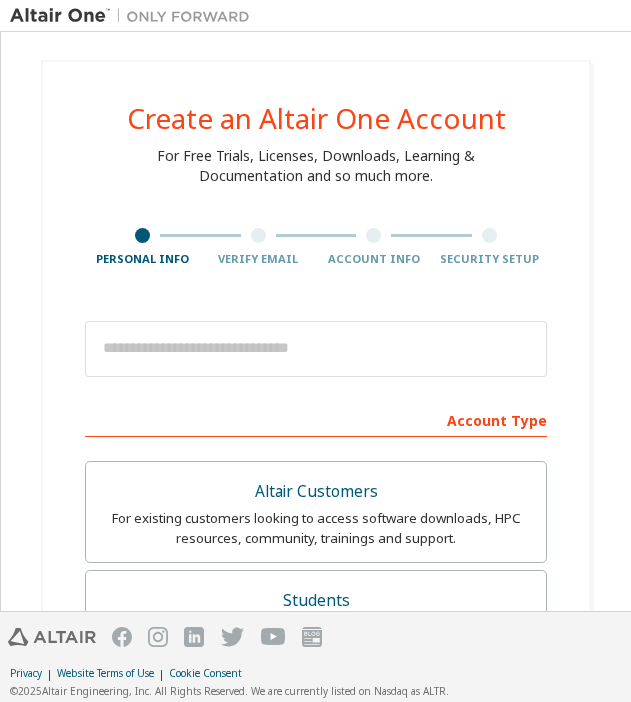 scroll, scrollTop: 0, scrollLeft: 0, axis: both 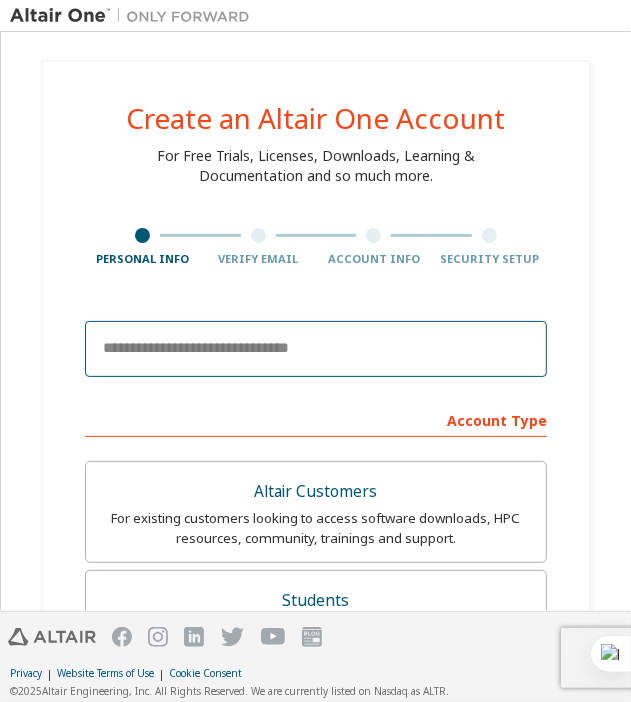 click at bounding box center (316, 349) 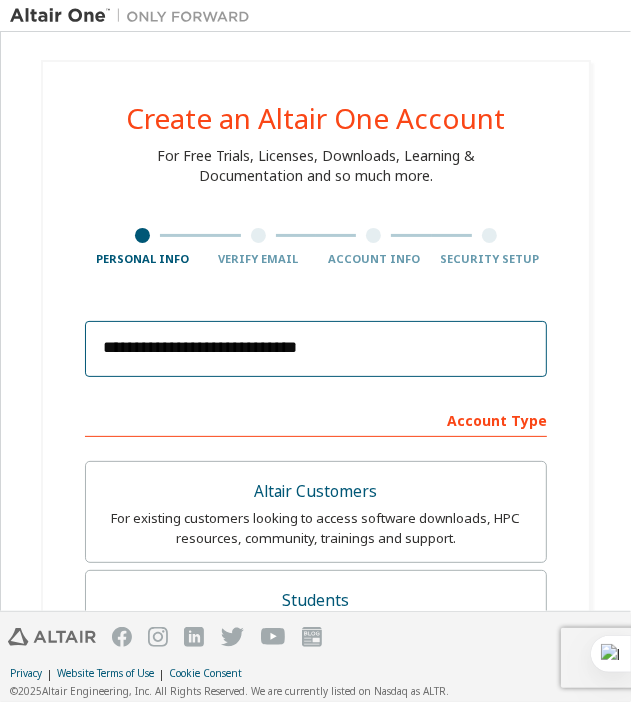 type on "*********" 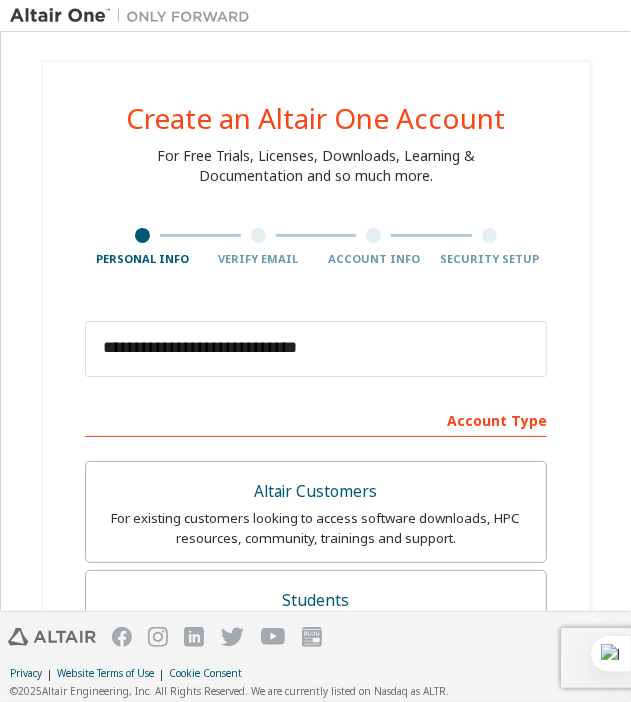 type on "**********" 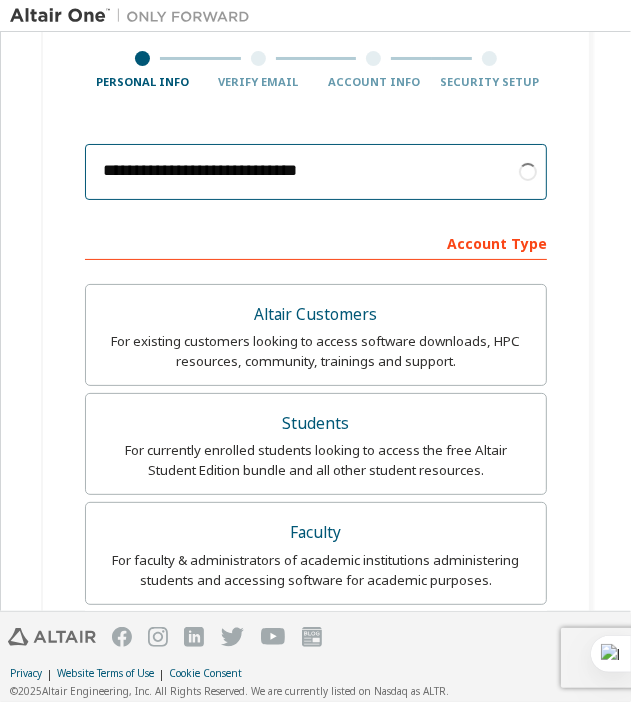 scroll, scrollTop: 200, scrollLeft: 0, axis: vertical 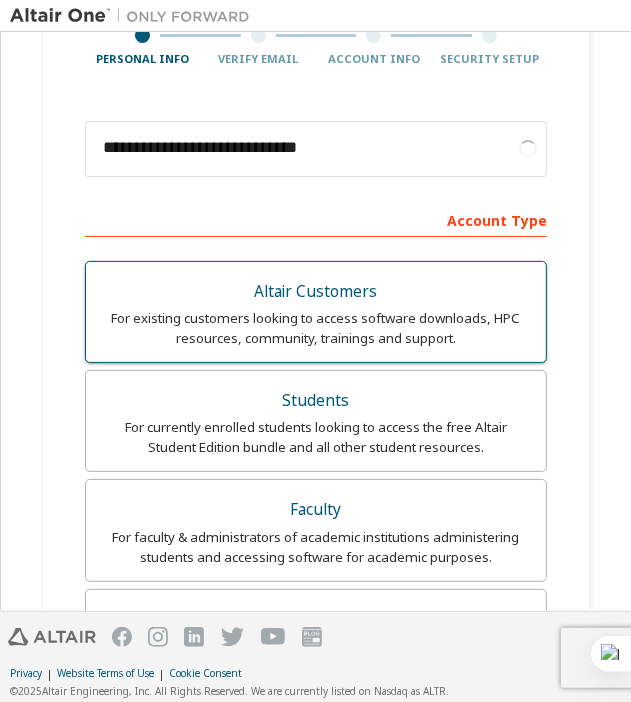 click on "For existing customers looking to access software downloads, HPC resources, community, trainings and support." at bounding box center (316, 328) 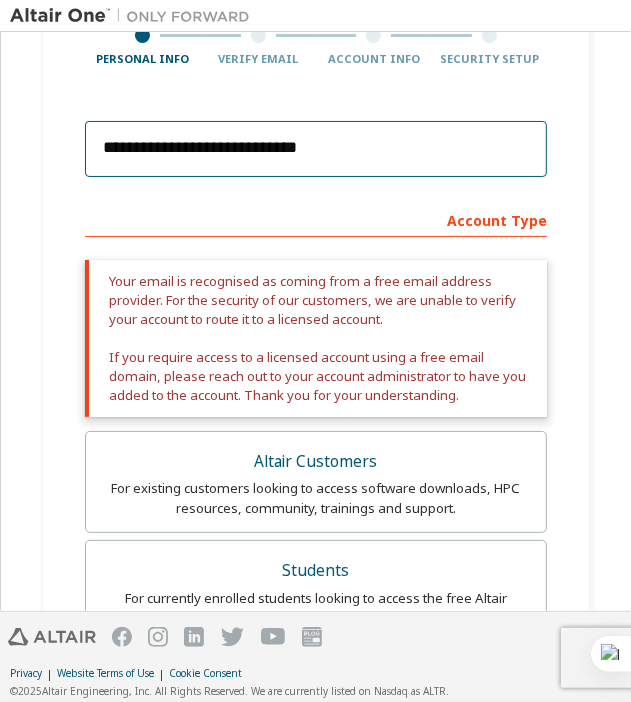 drag, startPoint x: 327, startPoint y: 149, endPoint x: -169, endPoint y: 153, distance: 496.01614 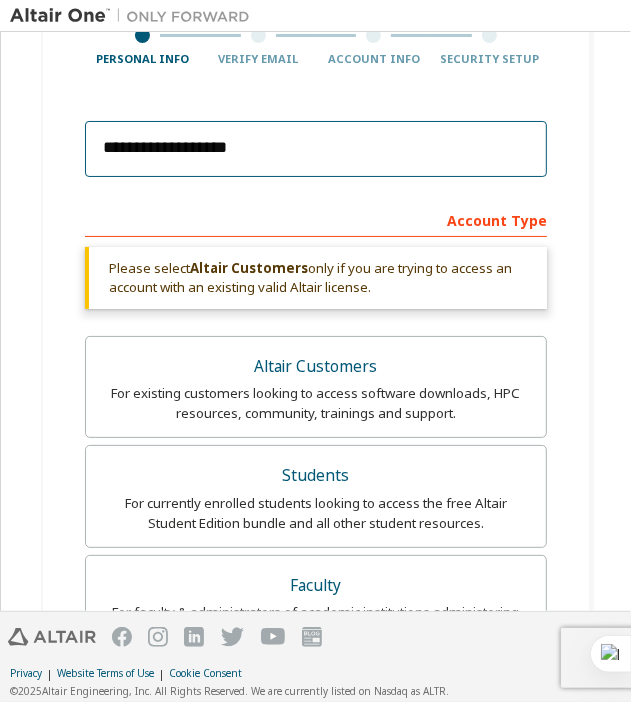 type on "**********" 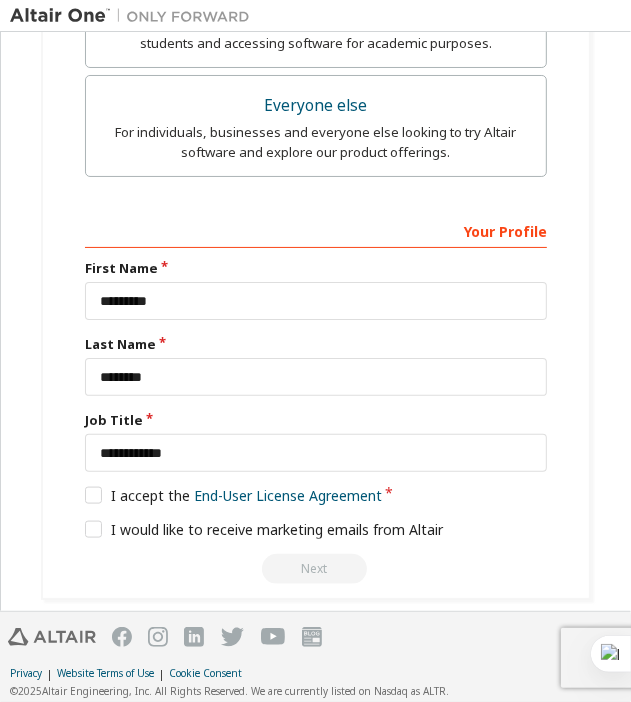 scroll, scrollTop: 800, scrollLeft: 0, axis: vertical 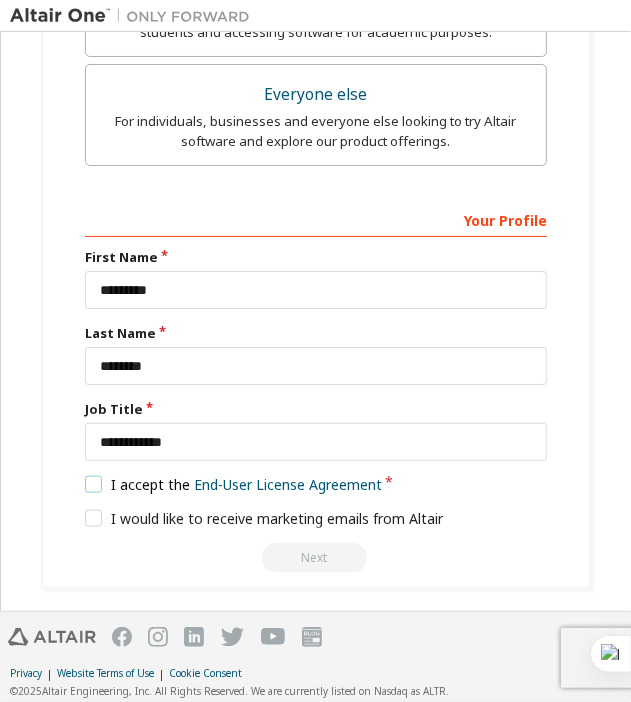 click on "I accept the    End-User License Agreement" at bounding box center [233, 484] 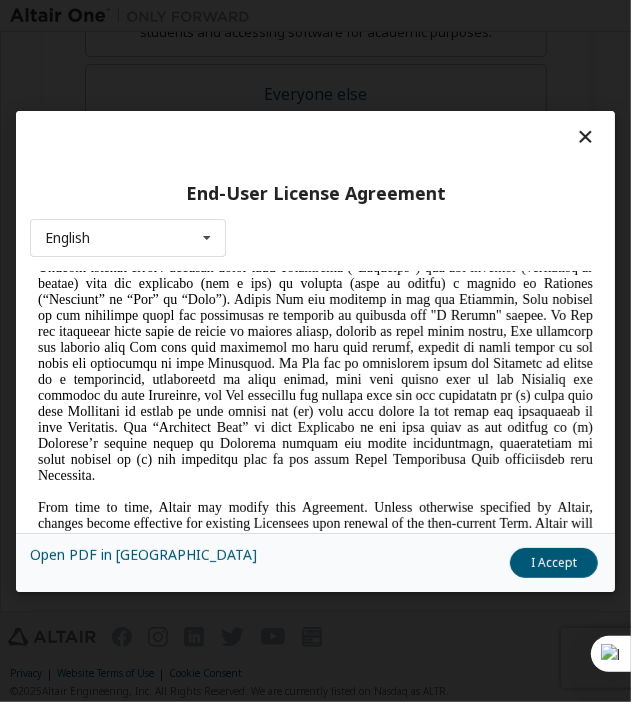 scroll, scrollTop: 400, scrollLeft: 0, axis: vertical 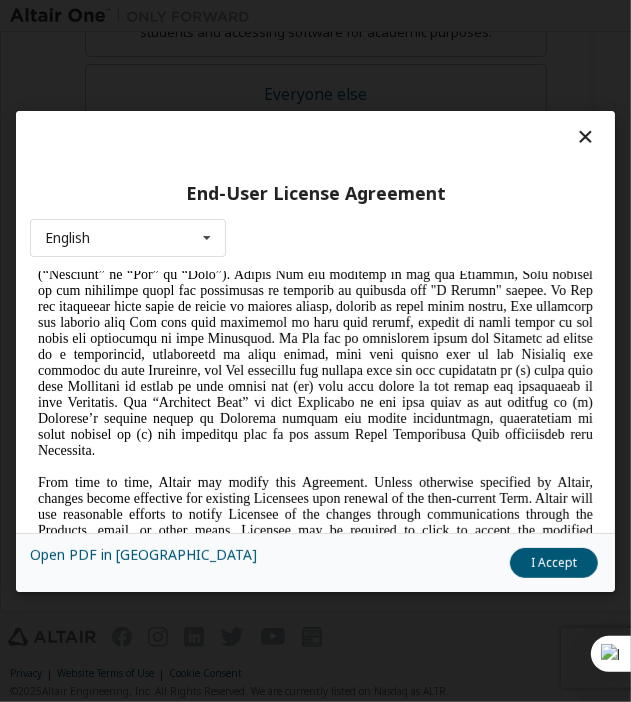 click on "Open PDF in New Tab I Accept" at bounding box center [315, 561] 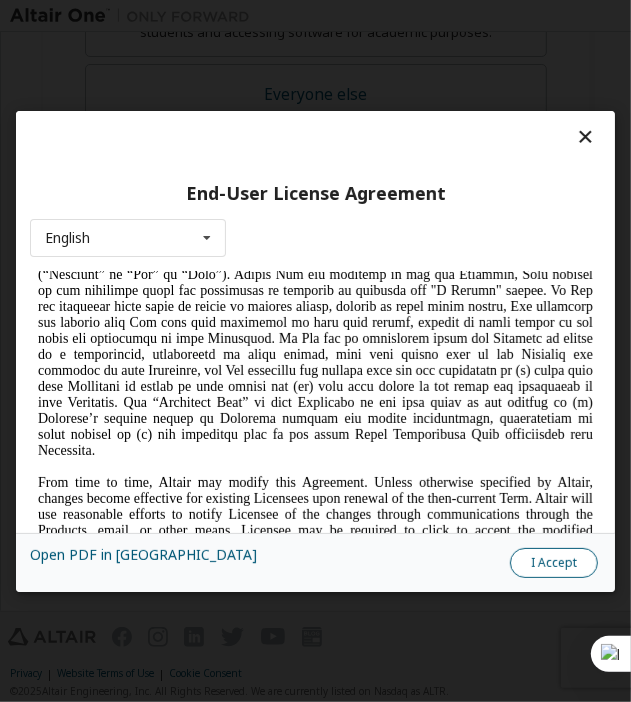 click on "I Accept" at bounding box center (554, 562) 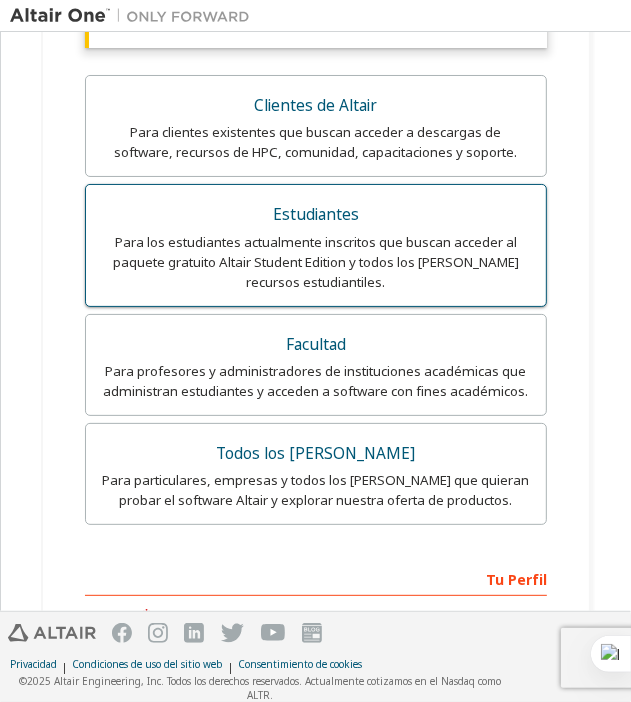 scroll, scrollTop: 541, scrollLeft: 0, axis: vertical 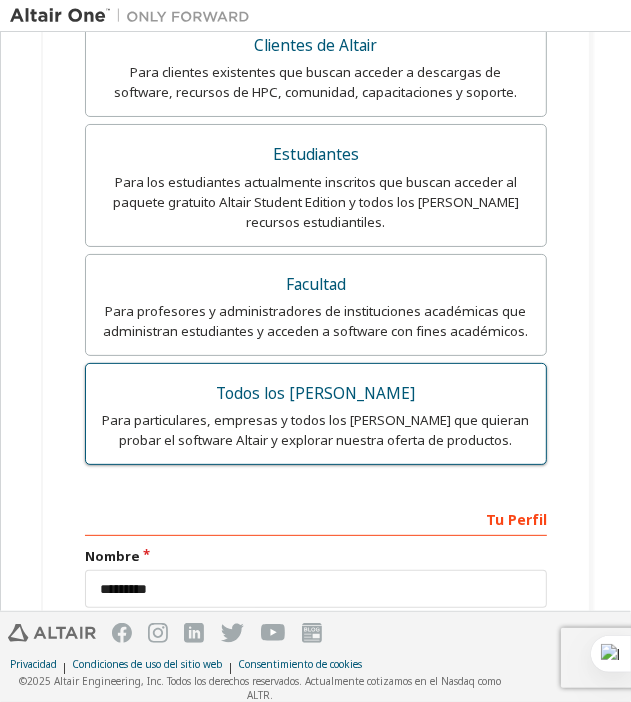 click on "Todos los demás" at bounding box center [316, 394] 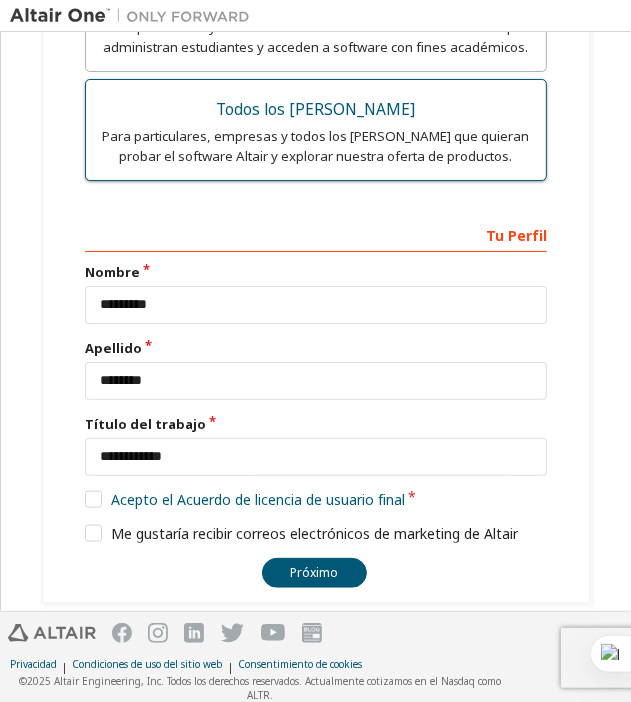 scroll, scrollTop: 766, scrollLeft: 0, axis: vertical 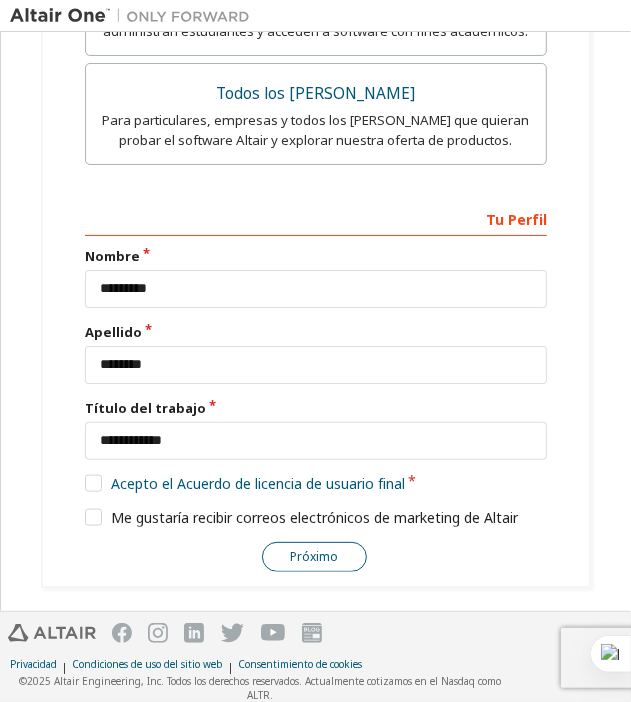 click on "Próximo" at bounding box center (314, 557) 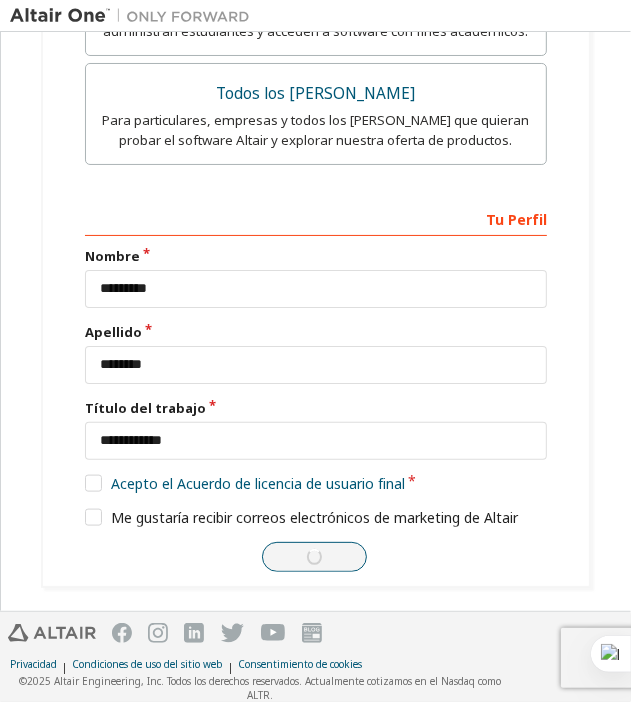 scroll, scrollTop: 11, scrollLeft: 0, axis: vertical 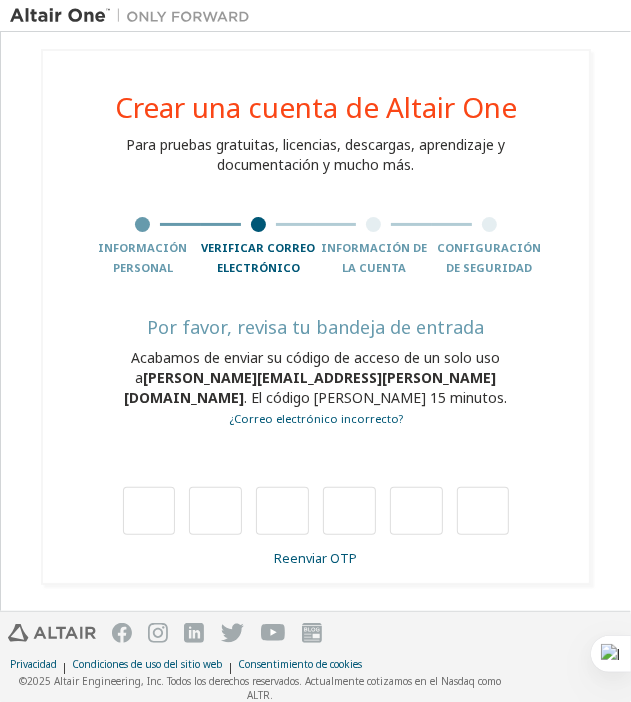 type on "*" 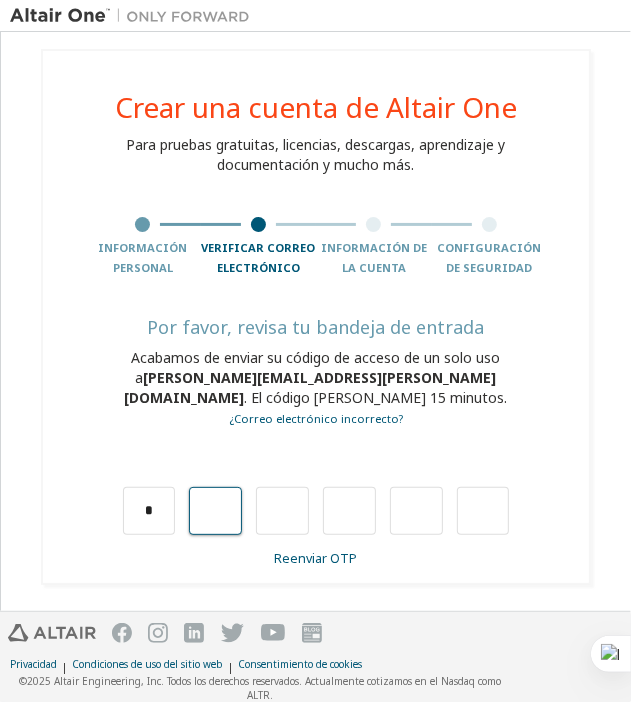 type on "*" 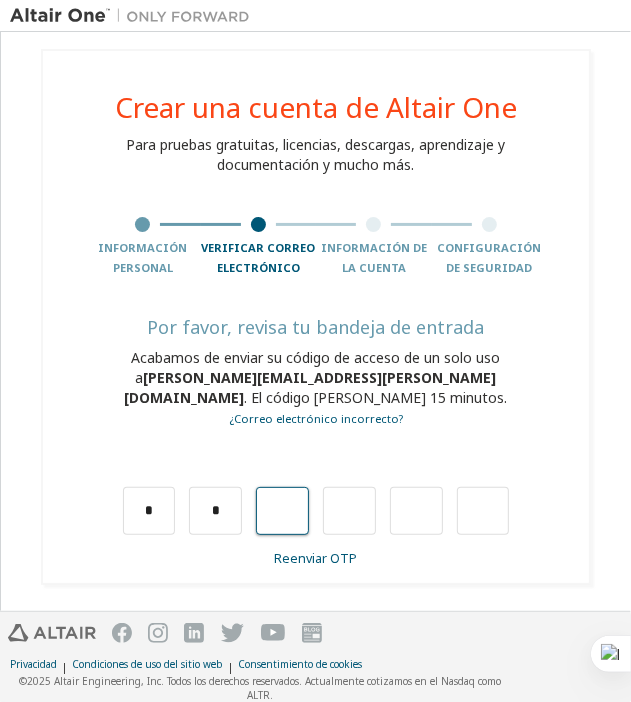 type on "*" 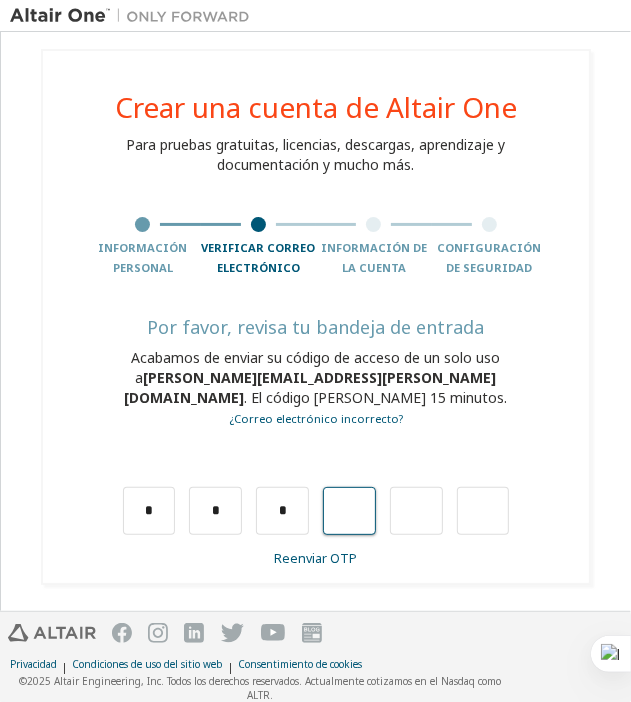 type on "*" 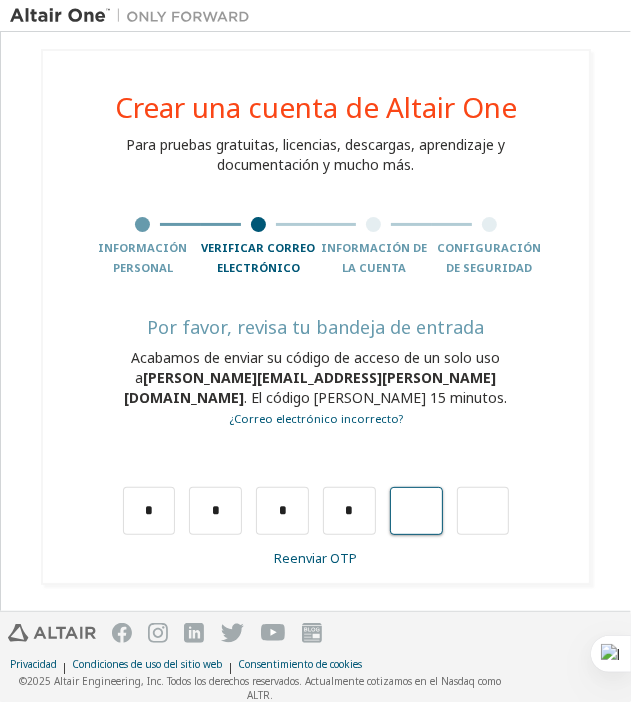 type on "*" 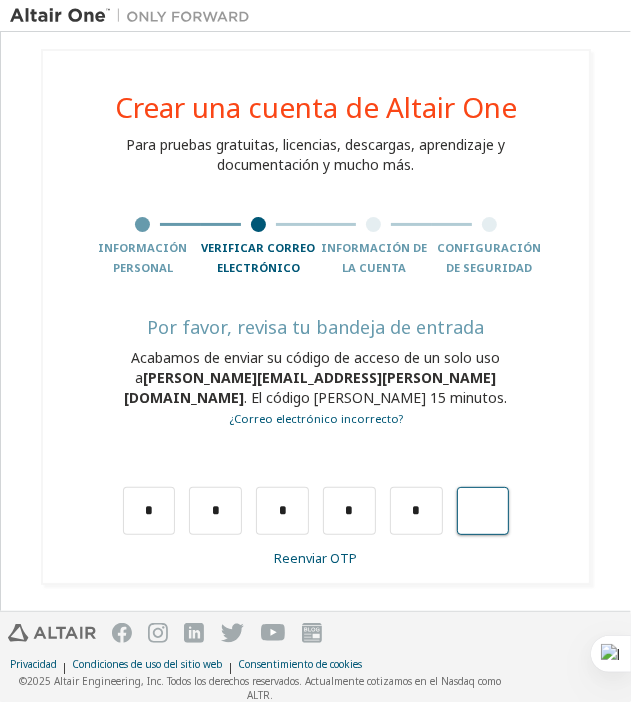 type on "*" 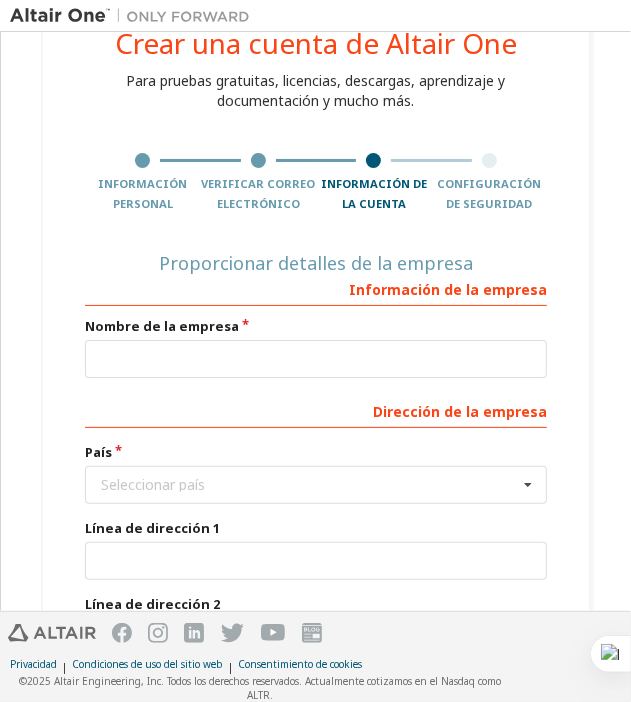 scroll, scrollTop: 48, scrollLeft: 0, axis: vertical 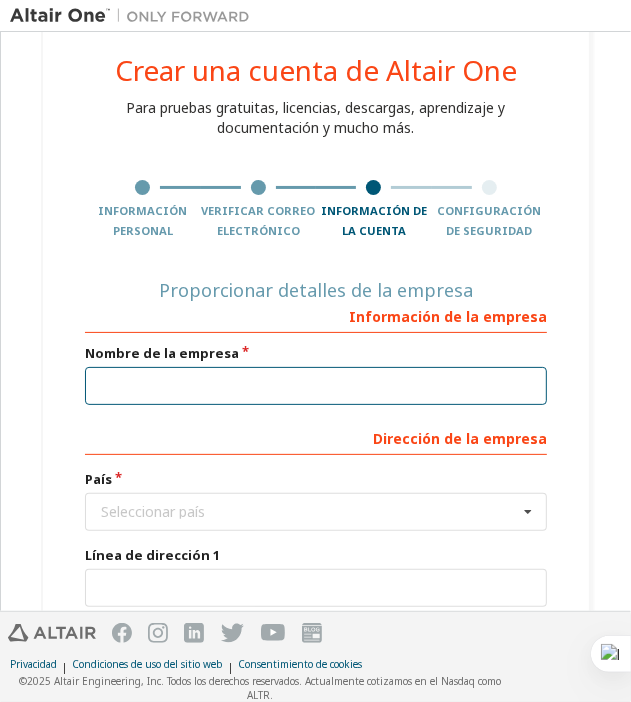 click at bounding box center (316, 386) 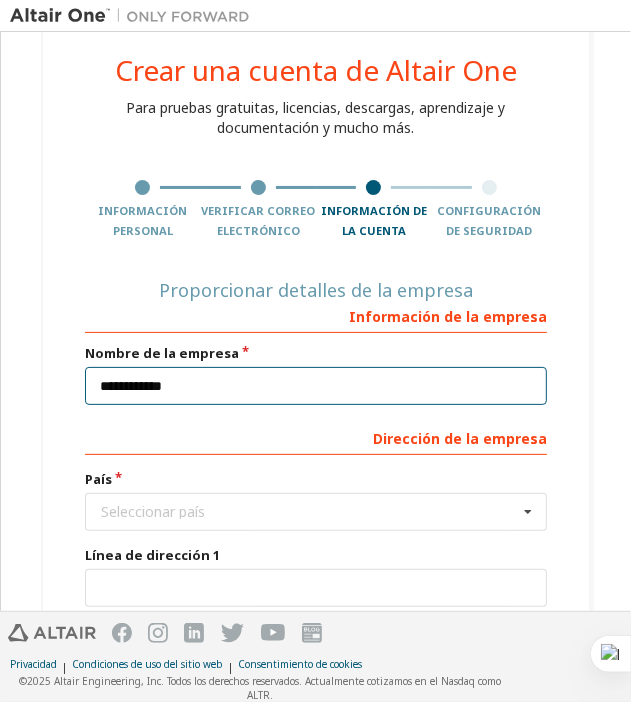 type on "**********" 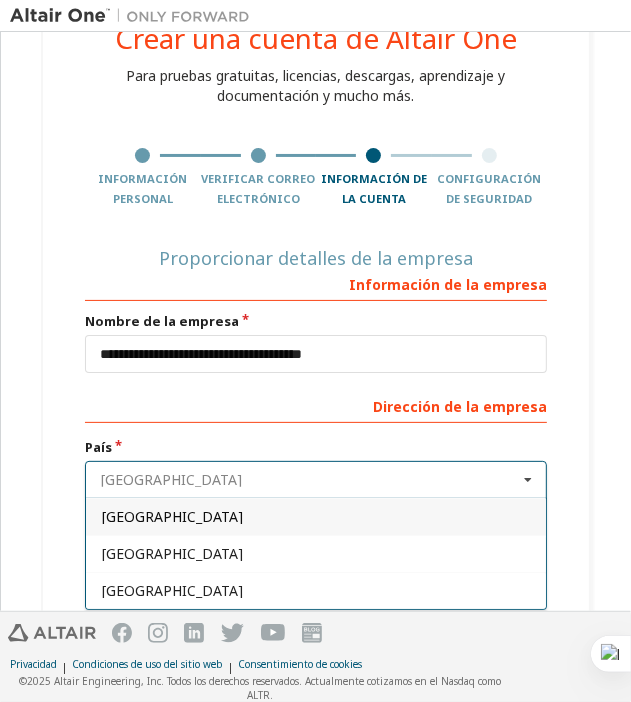 scroll, scrollTop: 148, scrollLeft: 0, axis: vertical 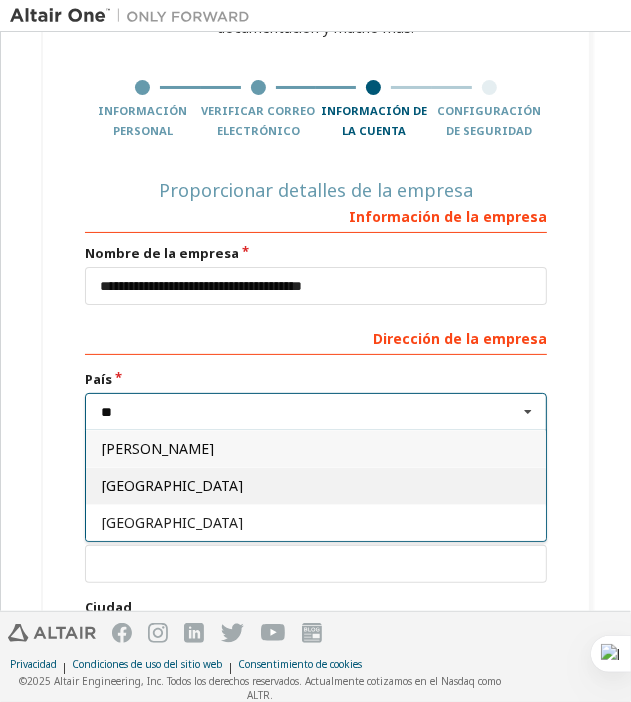 type on "**" 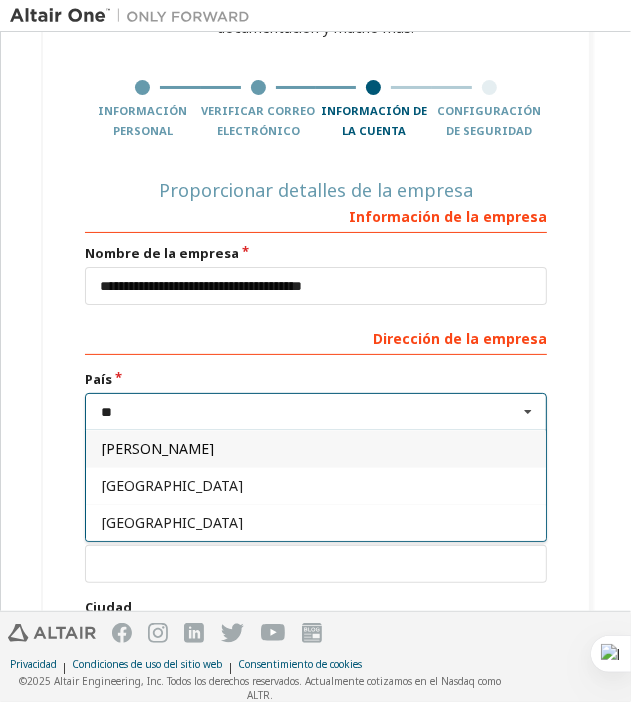 click on "Chile" at bounding box center [316, 486] 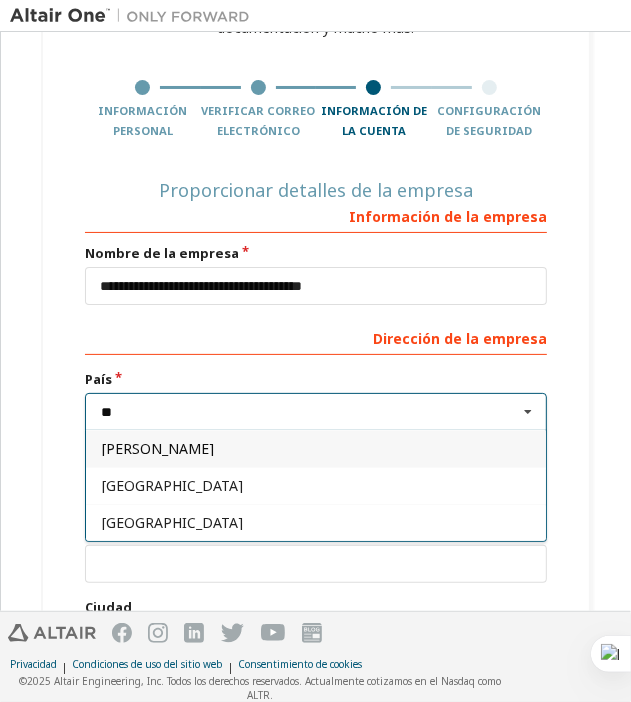 type on "***" 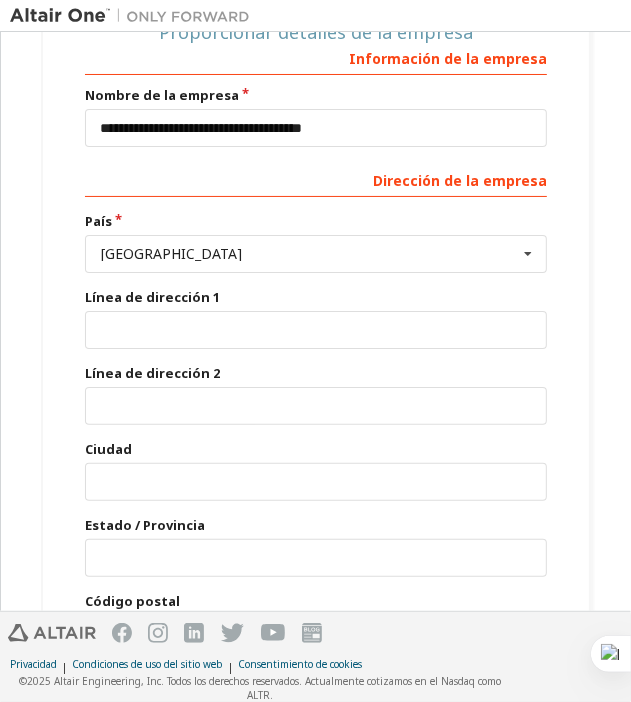 scroll, scrollTop: 348, scrollLeft: 0, axis: vertical 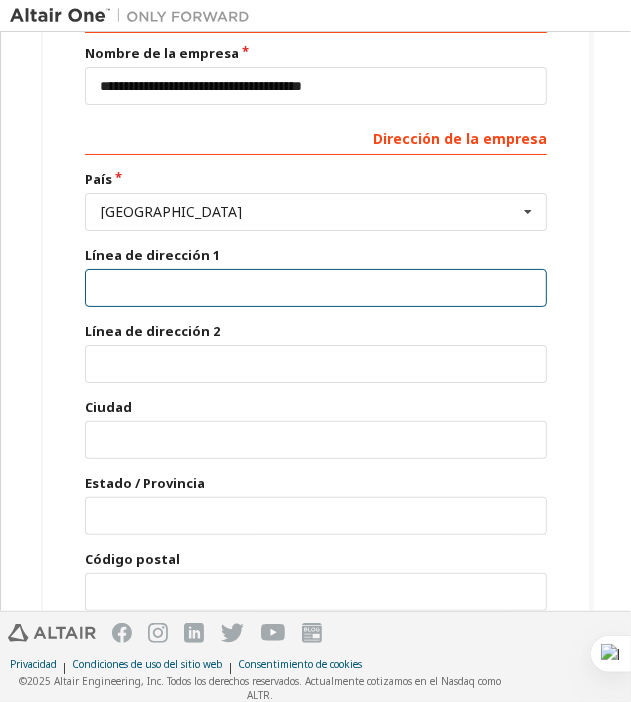 click at bounding box center (316, 288) 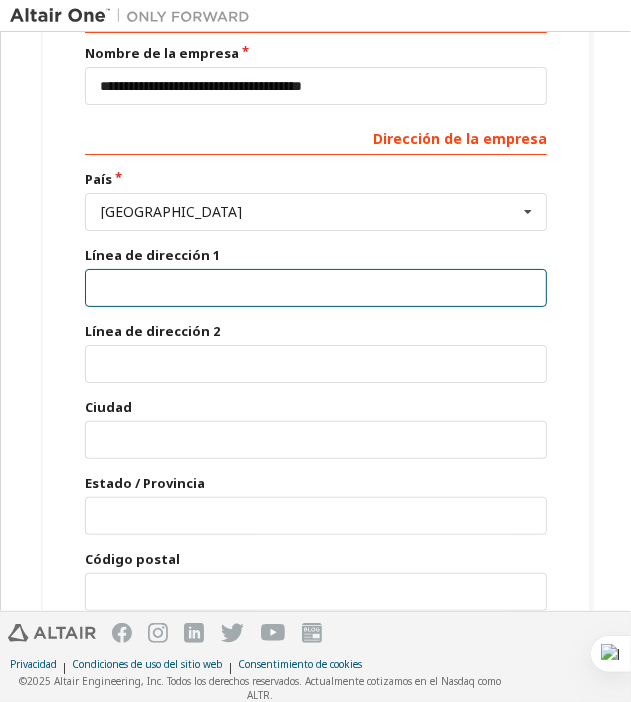 type on "**********" 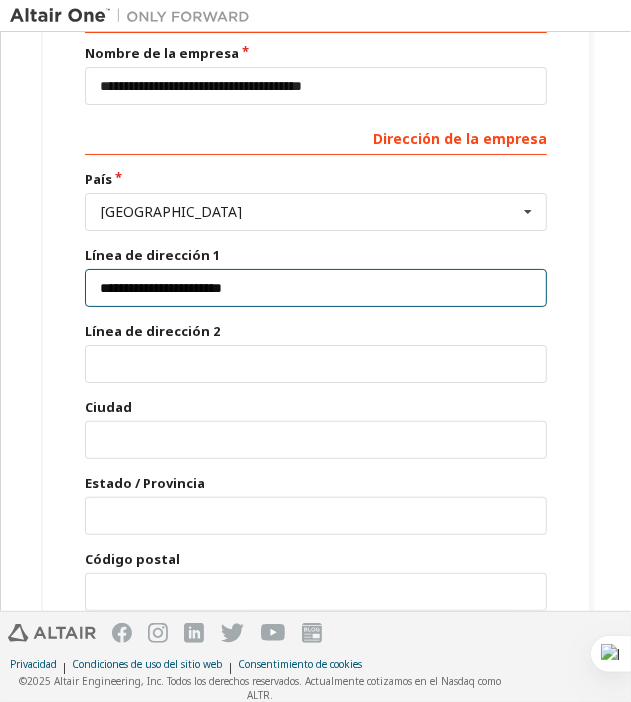 type on "*****" 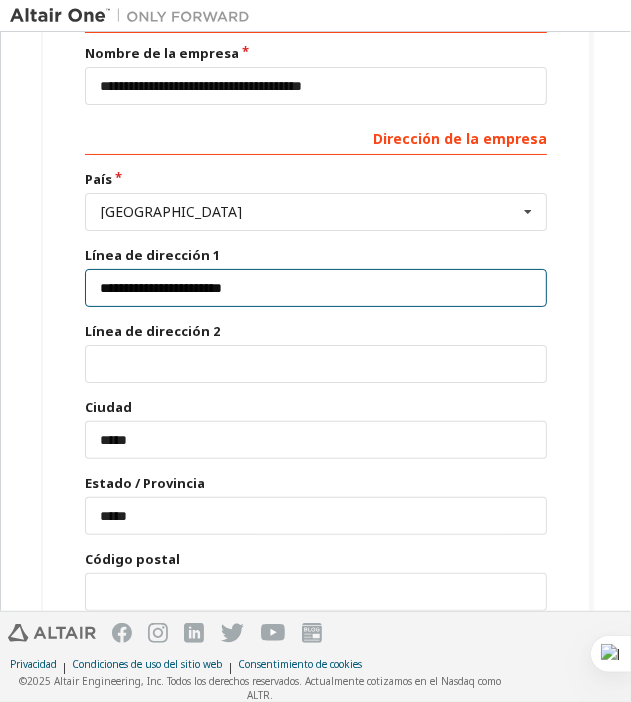 drag, startPoint x: 262, startPoint y: 292, endPoint x: 182, endPoint y: 289, distance: 80.05623 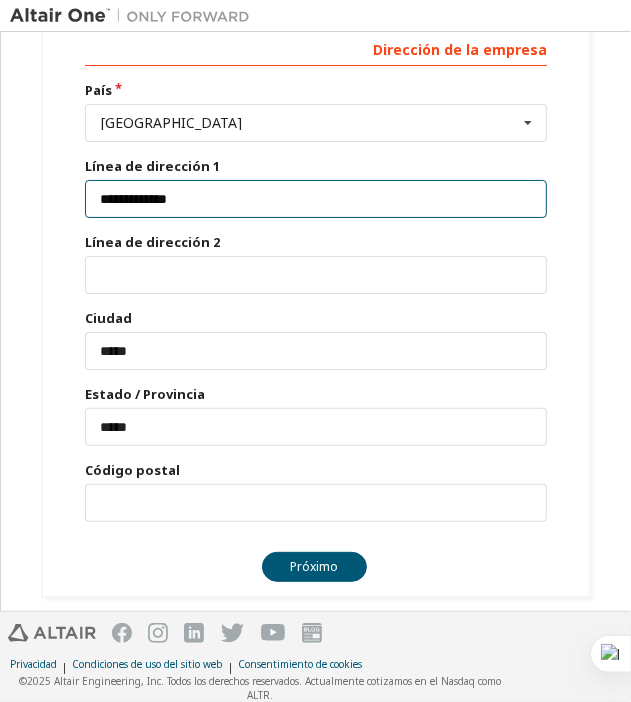 scroll, scrollTop: 448, scrollLeft: 0, axis: vertical 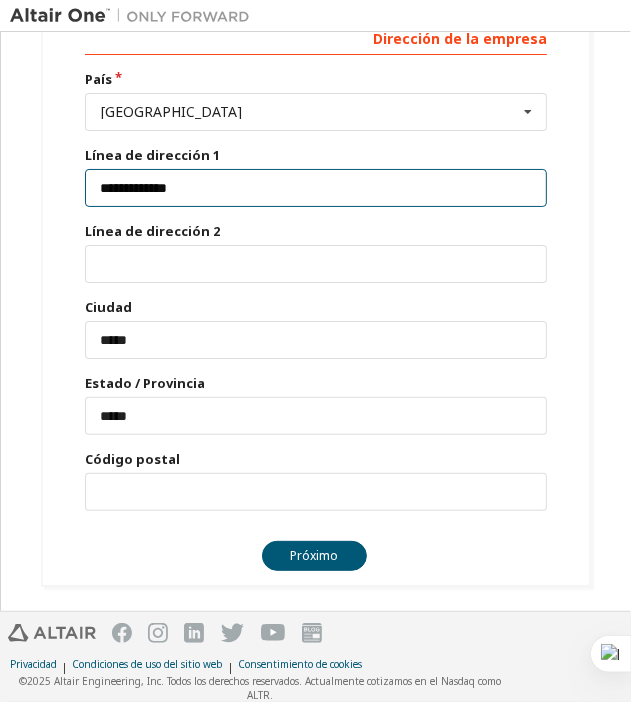 type on "**********" 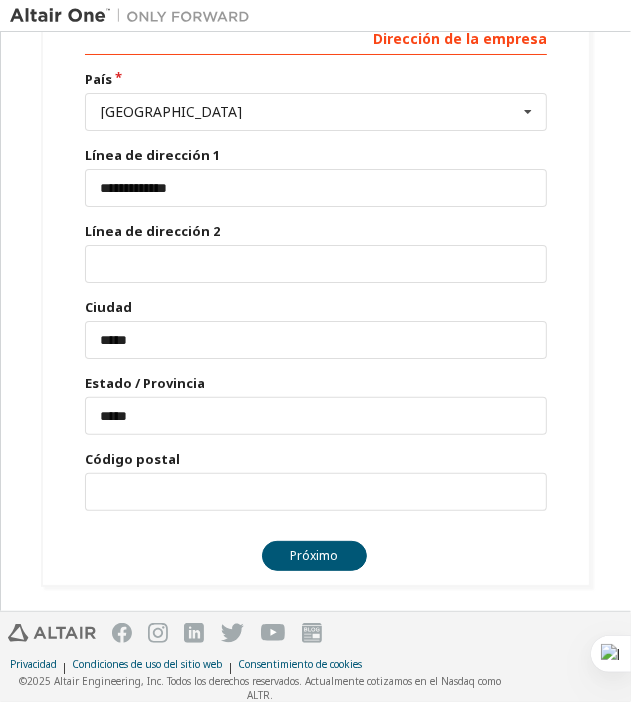 click on "**********" at bounding box center (316, 99) 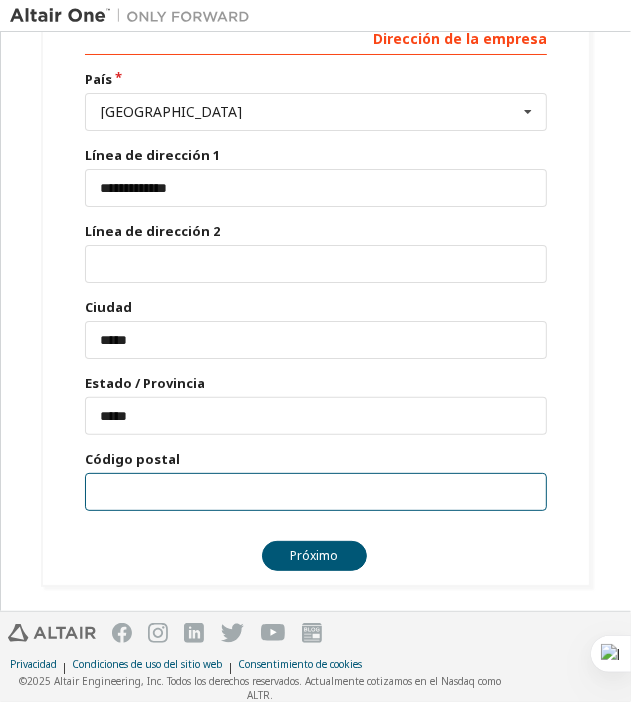 click at bounding box center (316, 492) 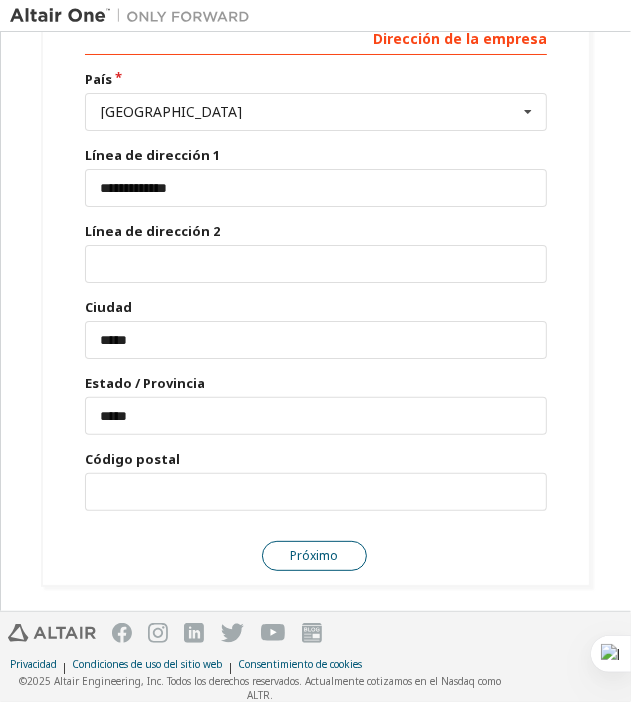 click on "Próximo" at bounding box center [314, 556] 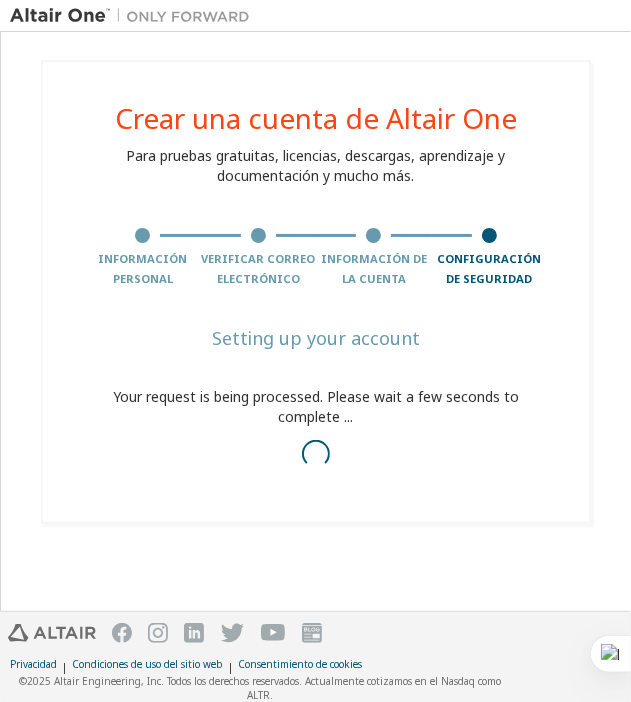 scroll, scrollTop: 0, scrollLeft: 0, axis: both 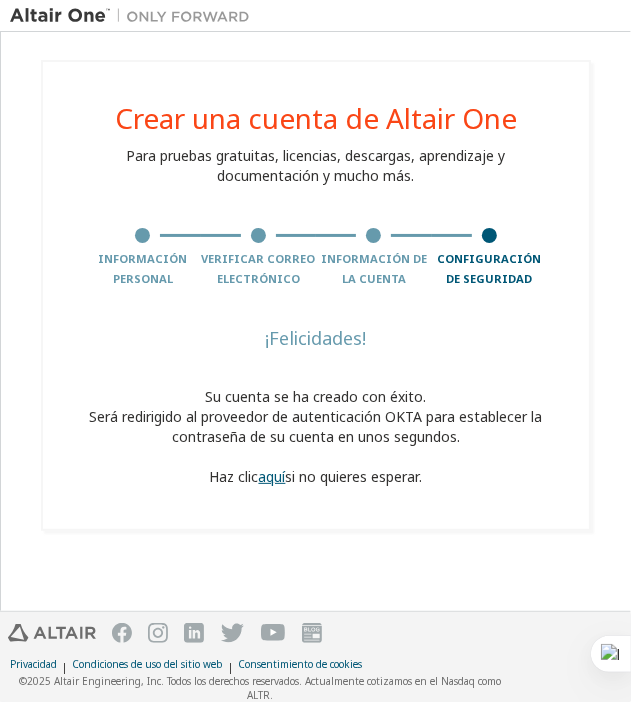 click on "aquí" at bounding box center (272, 476) 